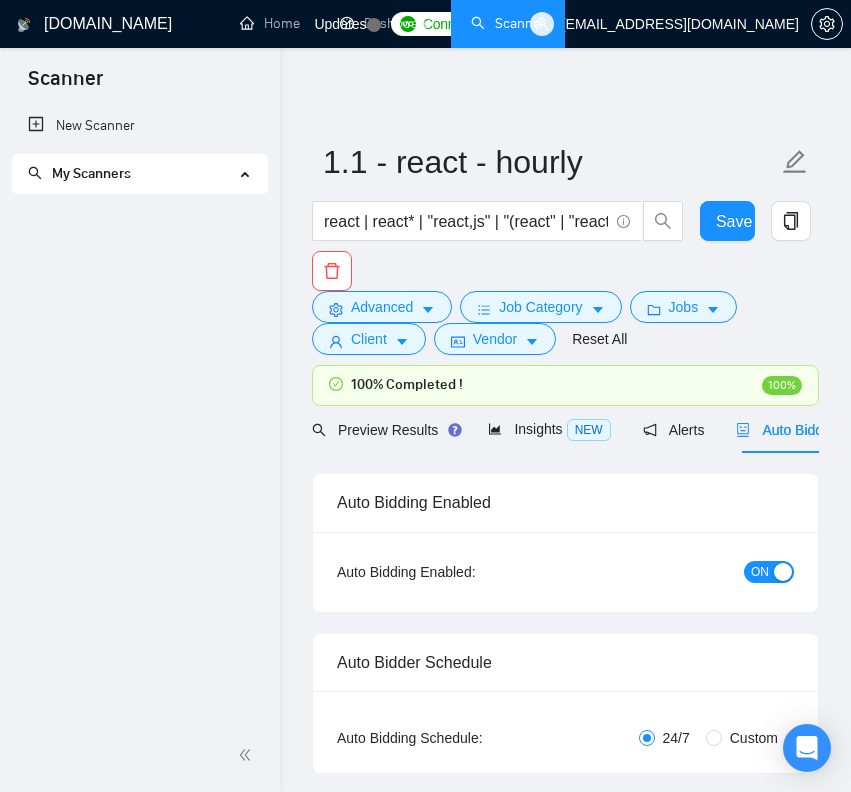 type 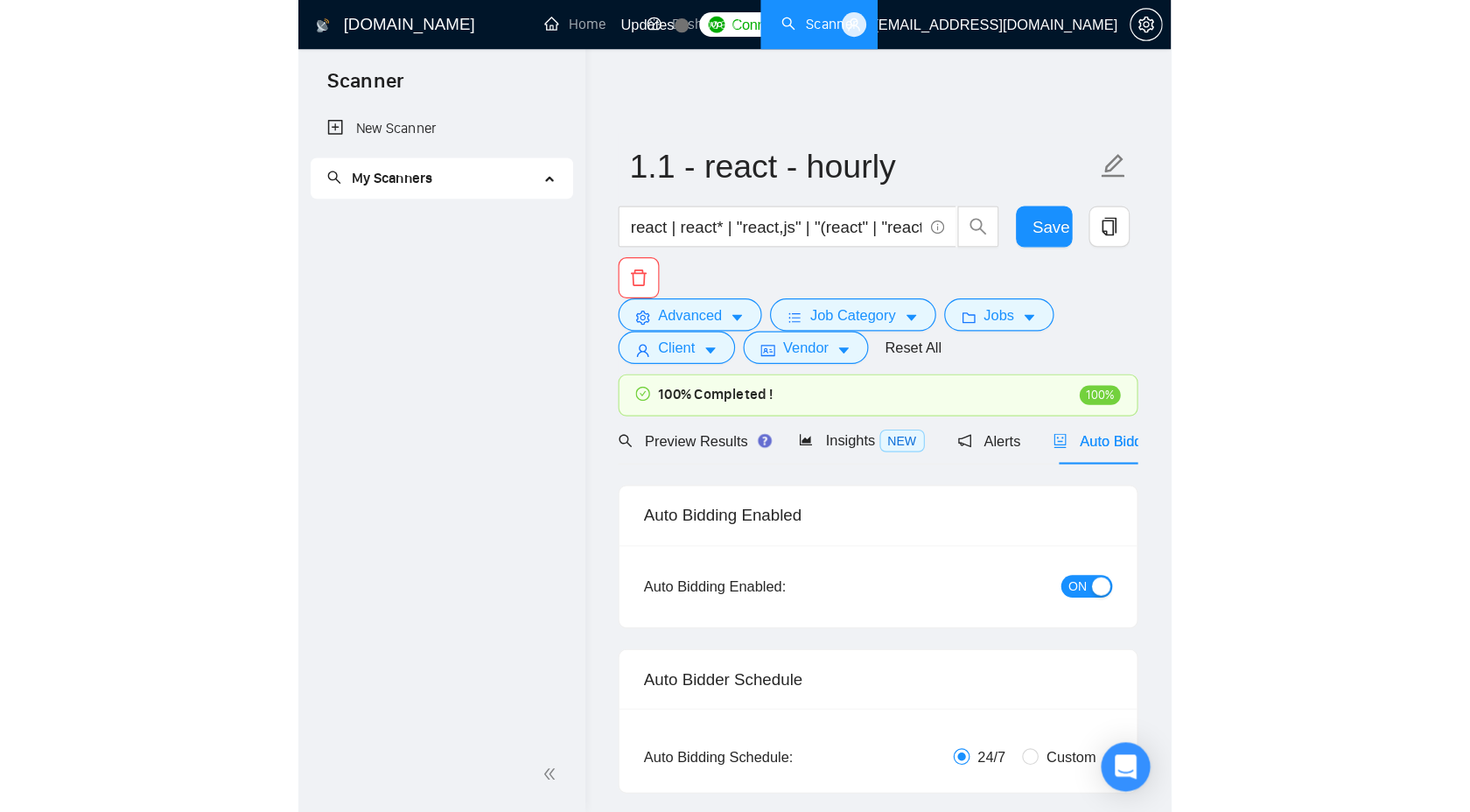 scroll, scrollTop: 0, scrollLeft: 0, axis: both 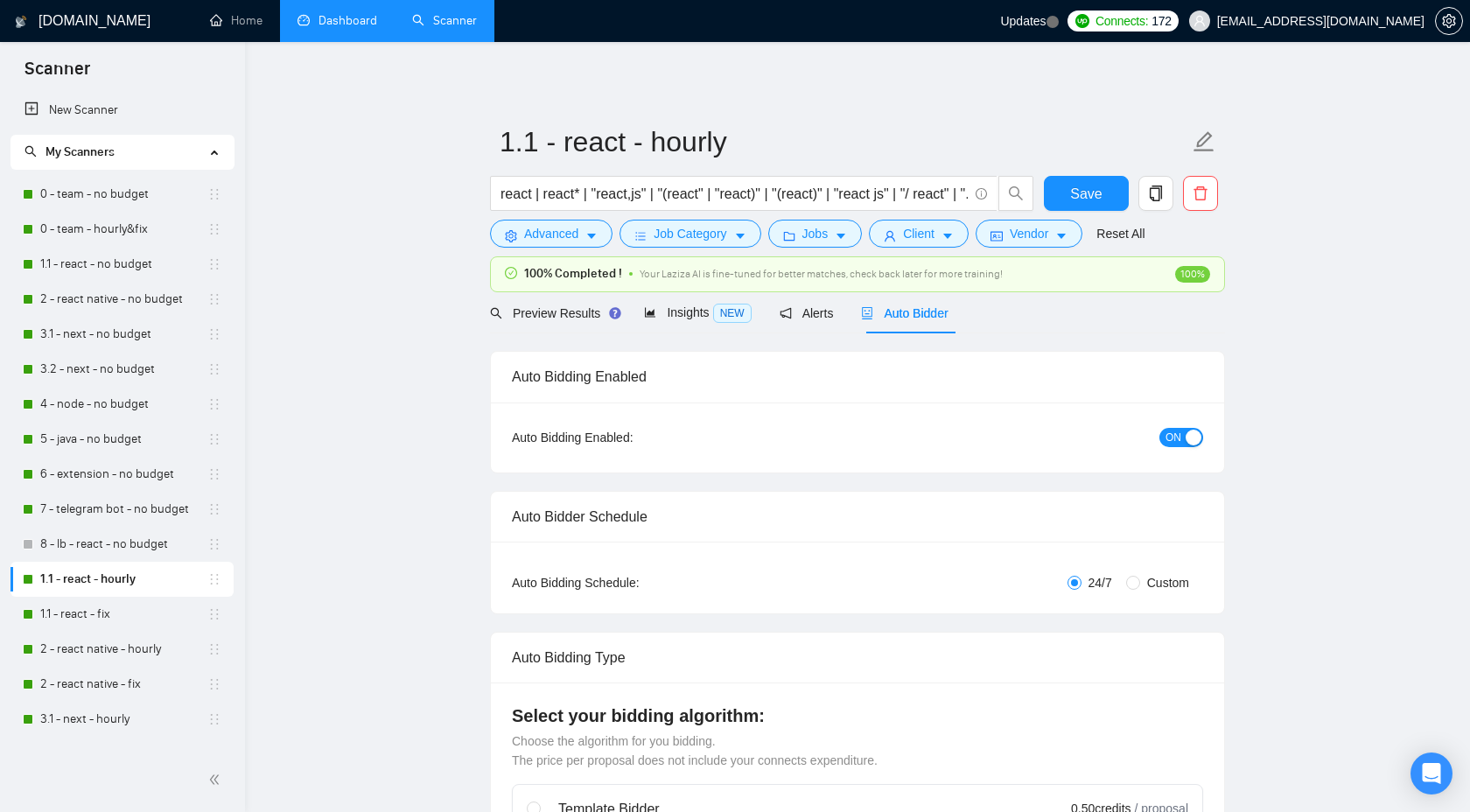 click on "Dashboard" at bounding box center [337, 20] 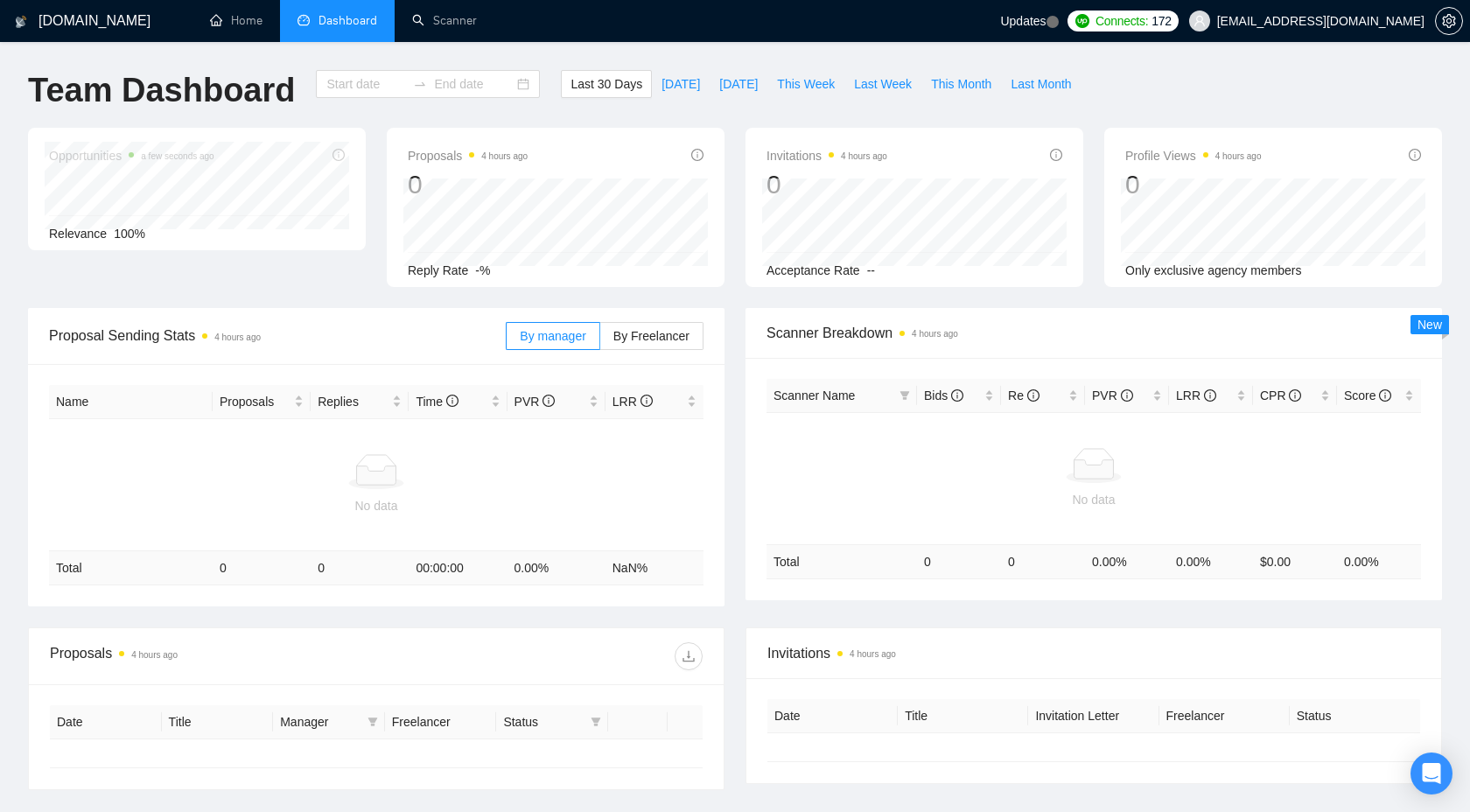 type on "[DATE]" 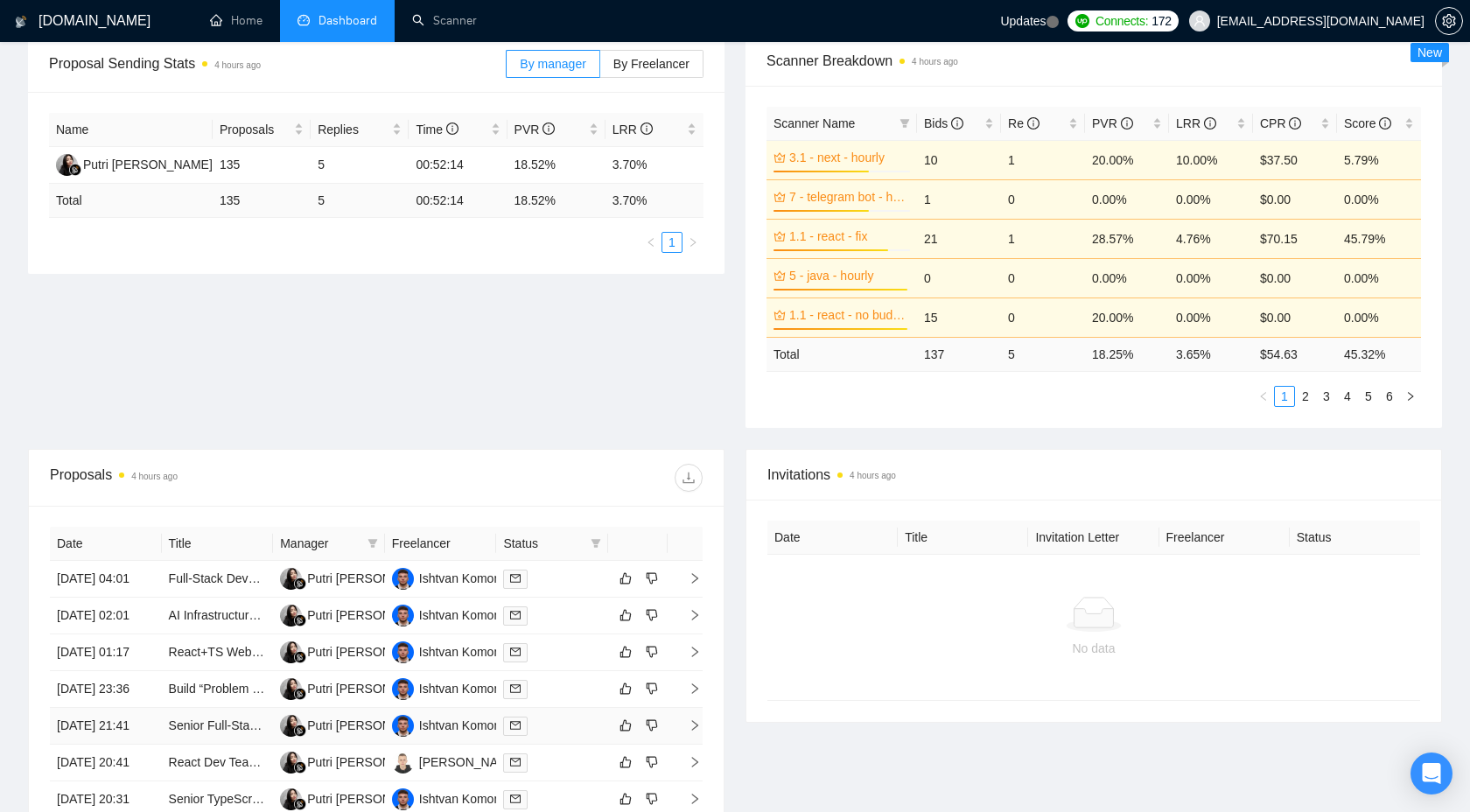 scroll, scrollTop: 0, scrollLeft: 0, axis: both 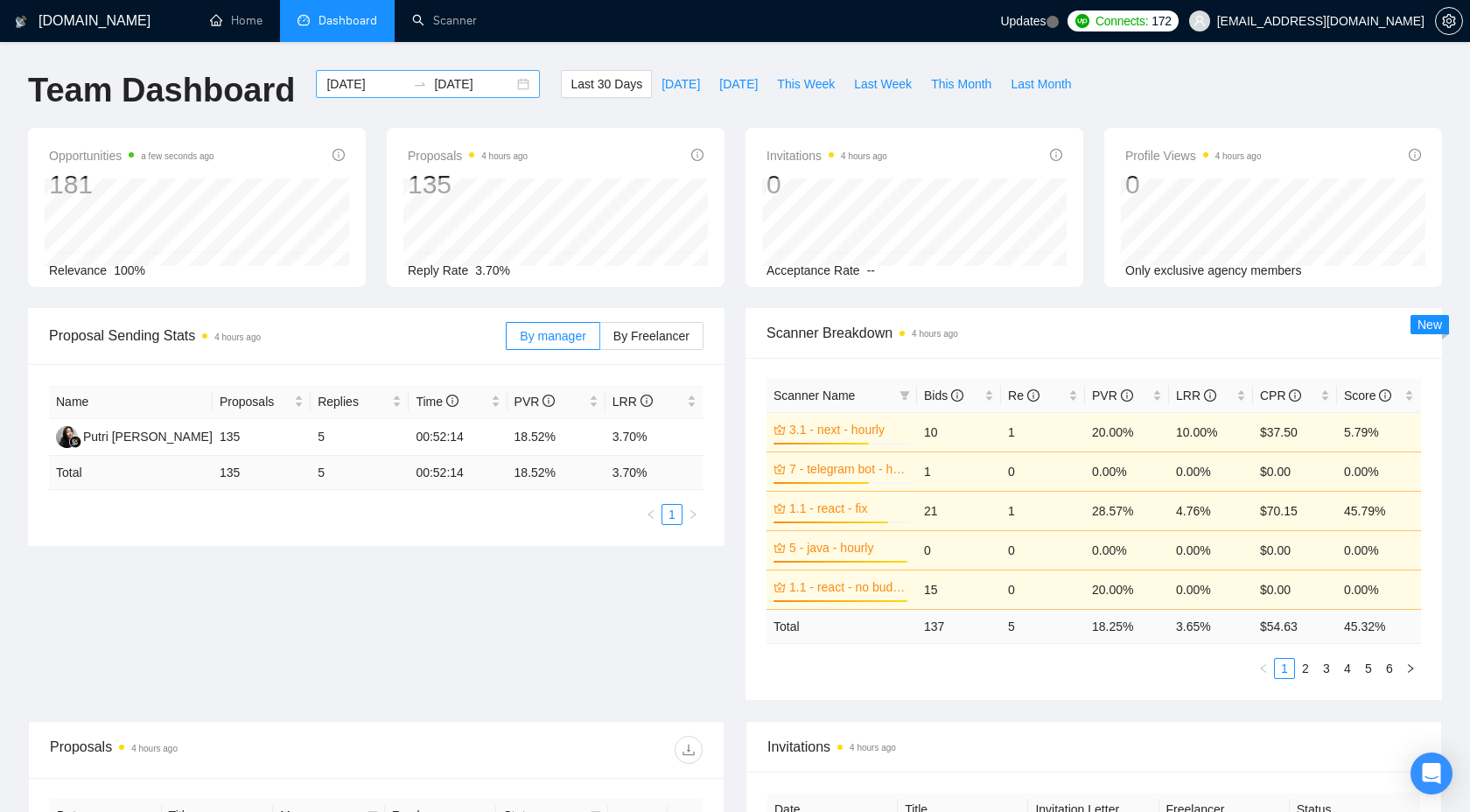 click on "[DATE]" at bounding box center (366, 84) 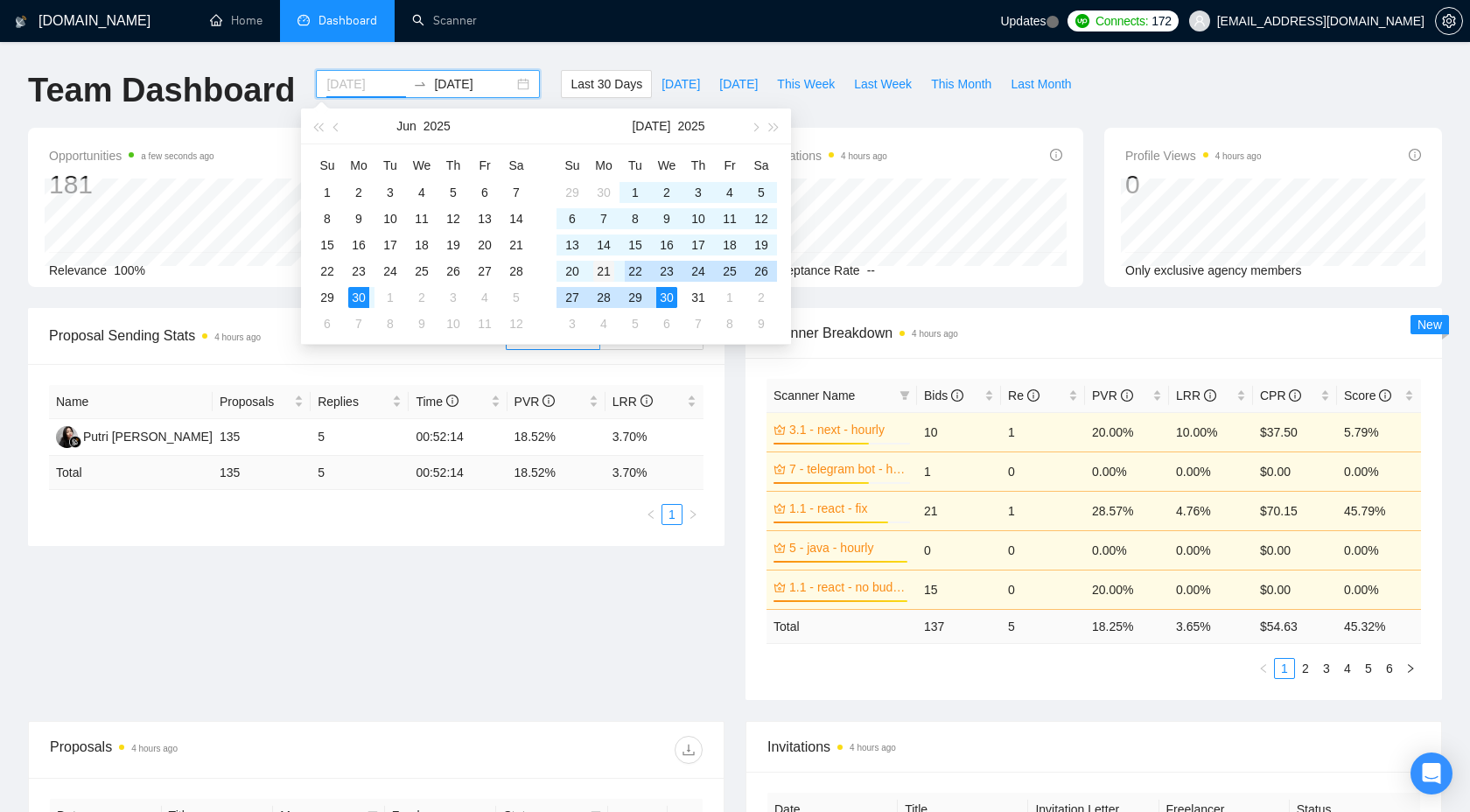 type on "[DATE]" 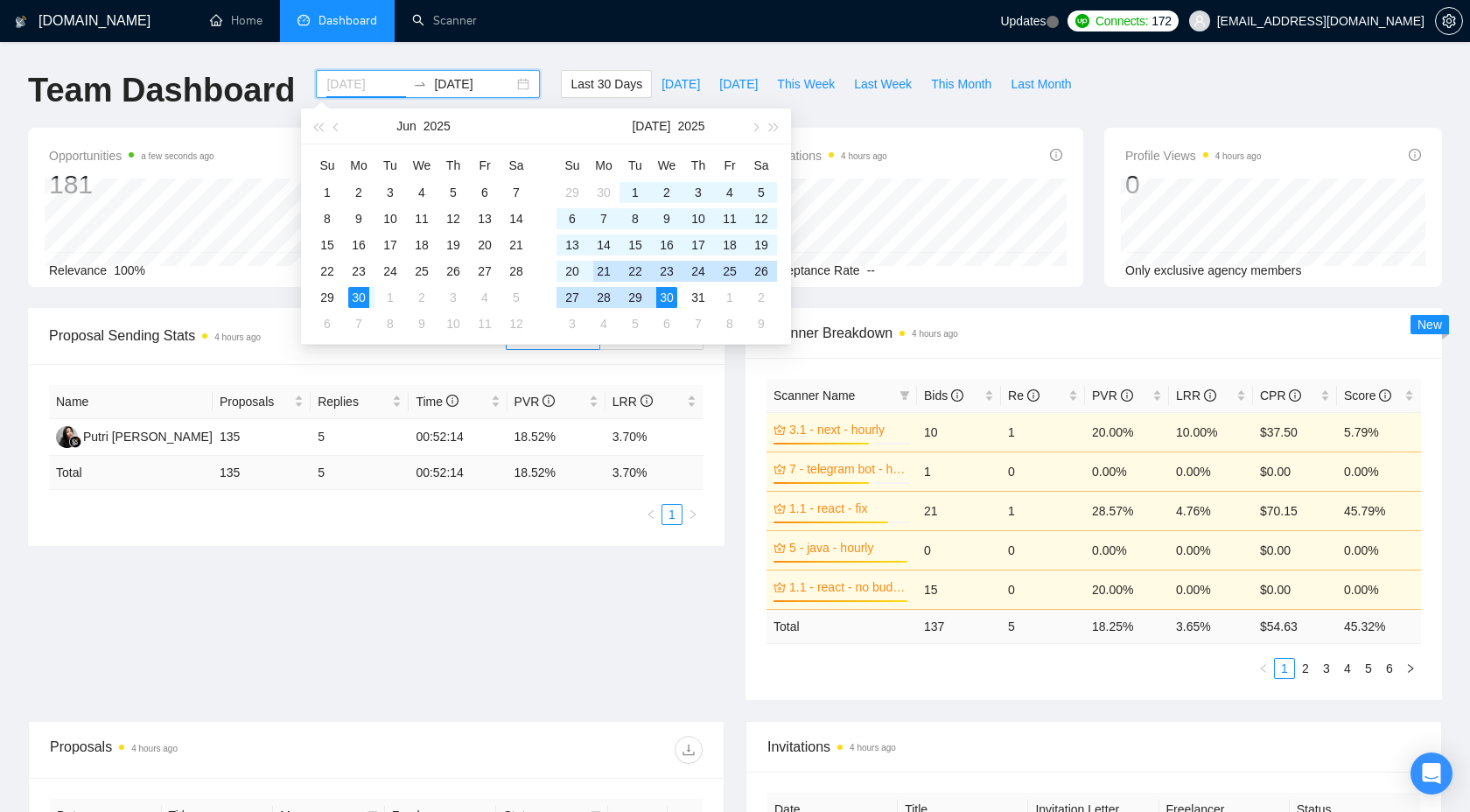 click on "21" at bounding box center (604, 271) 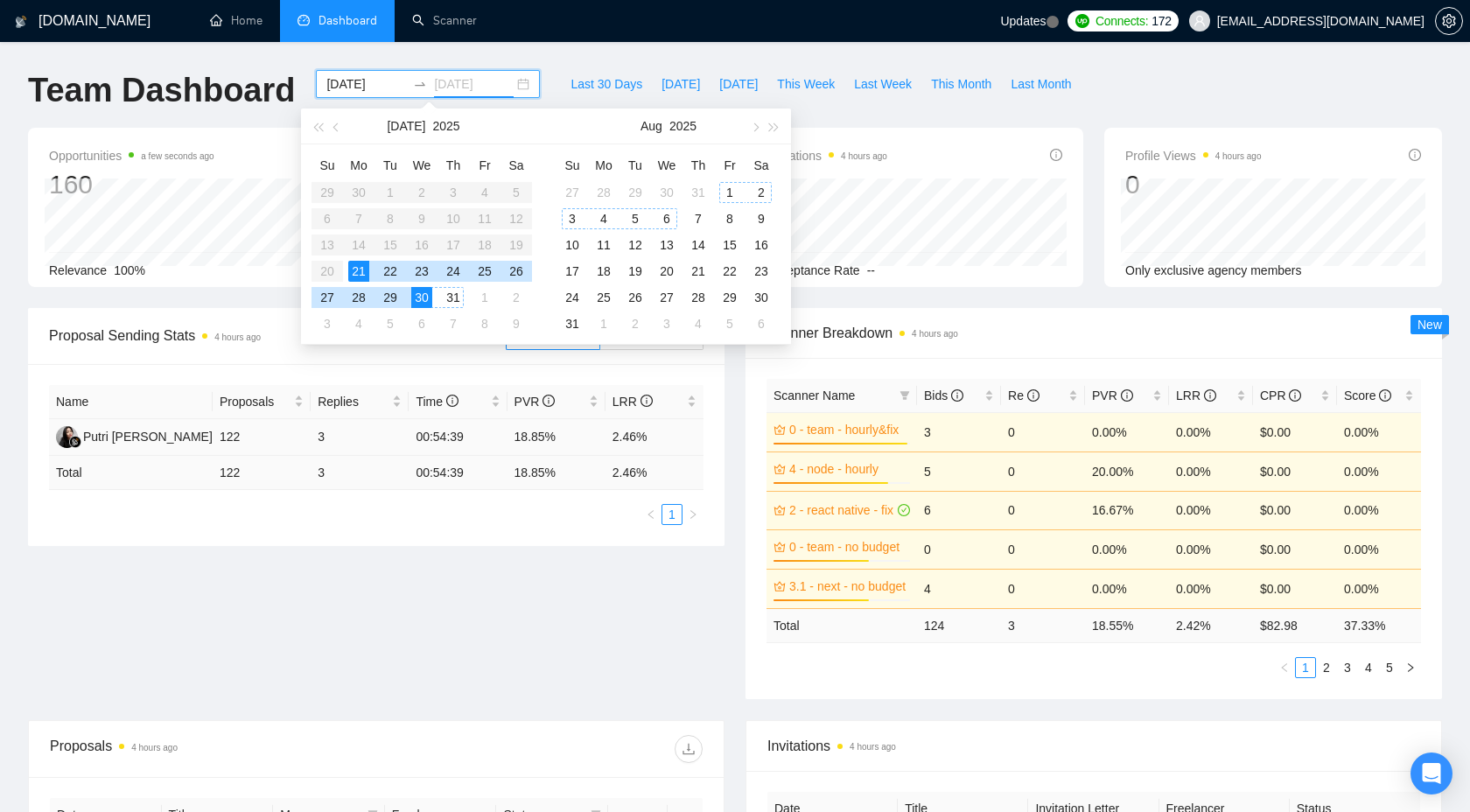 type on "[DATE]" 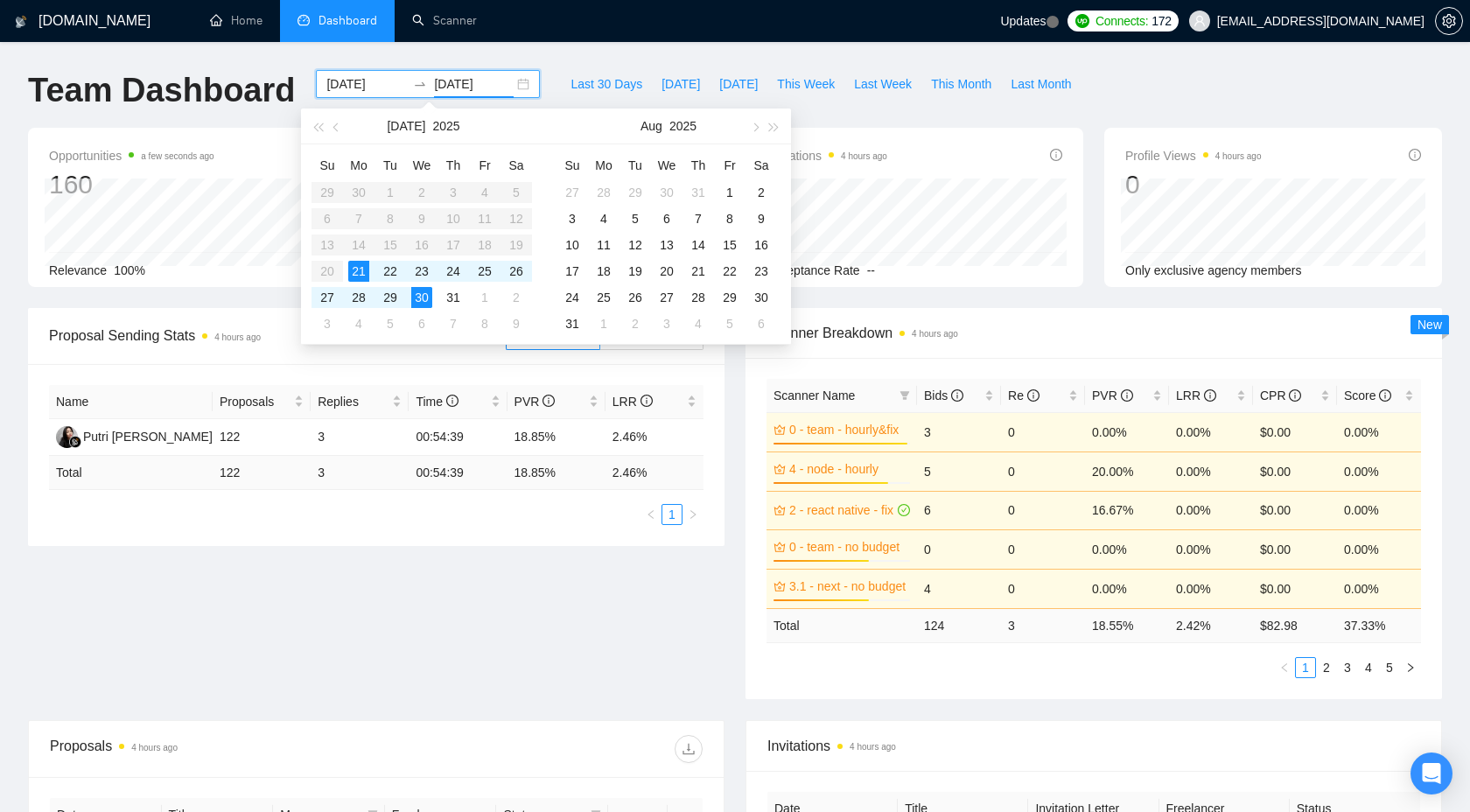click on "Proposal Sending Stats 4 hours ago By manager By Freelancer Name Proposals Replies Time   PVR   LRR   Putri Mauliananda 122 3 00:54:39 18.85% 2.46% Total 122 3 00:54:39 18.85 % 2.46 % 1 Scanner Breakdown 4 hours ago Scanner Name Bids   Re   PVR   LRR   CPR   Score   0 - team - hourly&fix 98% 3 0 0.00% 0.00% $0.00 0.00% 4 - node - hourly 84% 5 0 20.00% 0.00% $0.00 0.00% 2 - react native - fix 6 0 16.67% 0.00% $0.00 0.00% 0 - team - no budget 70% 0 0 0.00% 0.00% $0.00 0.00% 3.1 - next - no budget 70% 4 0 0.00% 0.00% $0.00 0.00% Total 124 3 18.55 % 2.42 % $ 82.98 37.33 % 1 2 3 4 5 New" at bounding box center [735, 514] 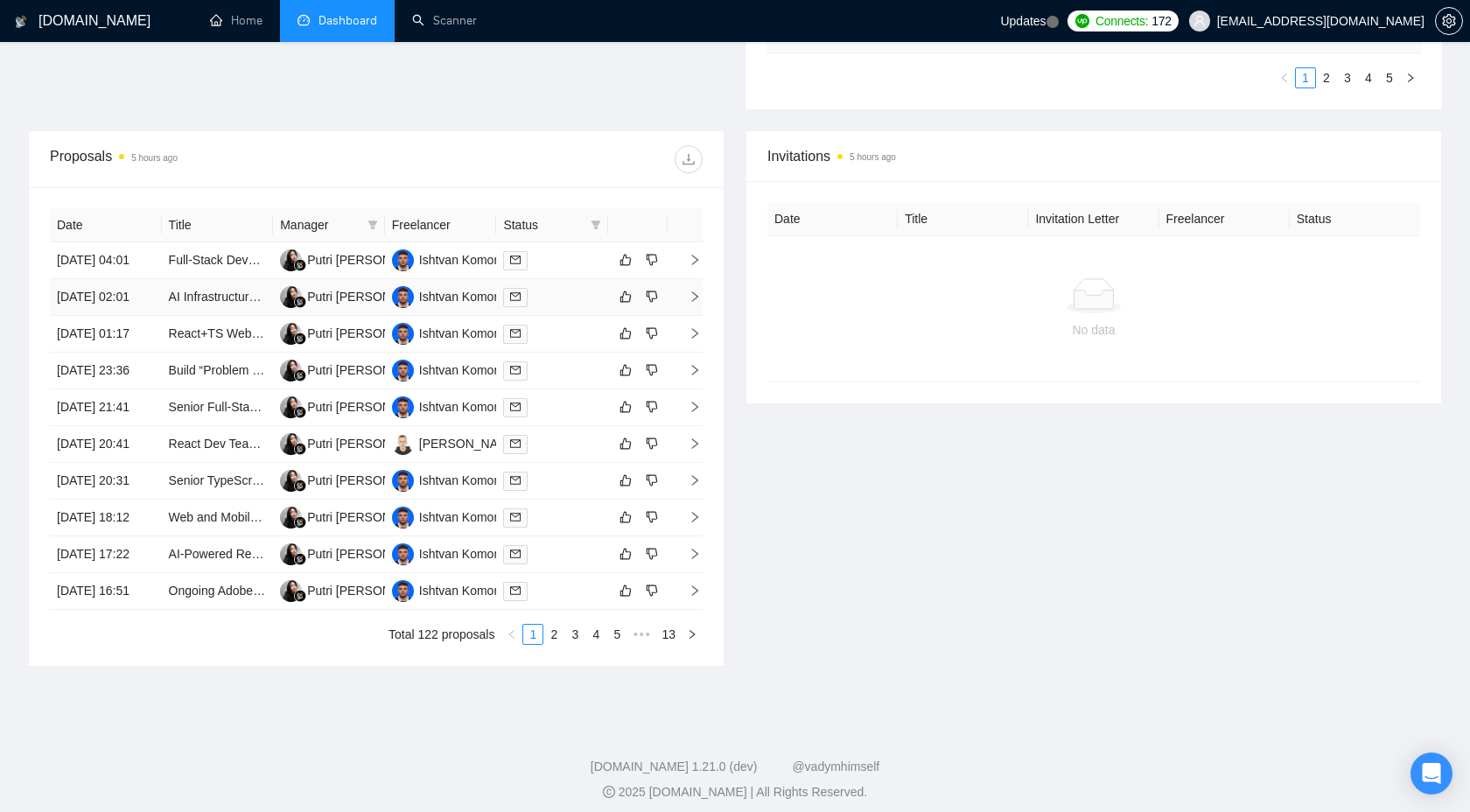 scroll, scrollTop: 604, scrollLeft: 0, axis: vertical 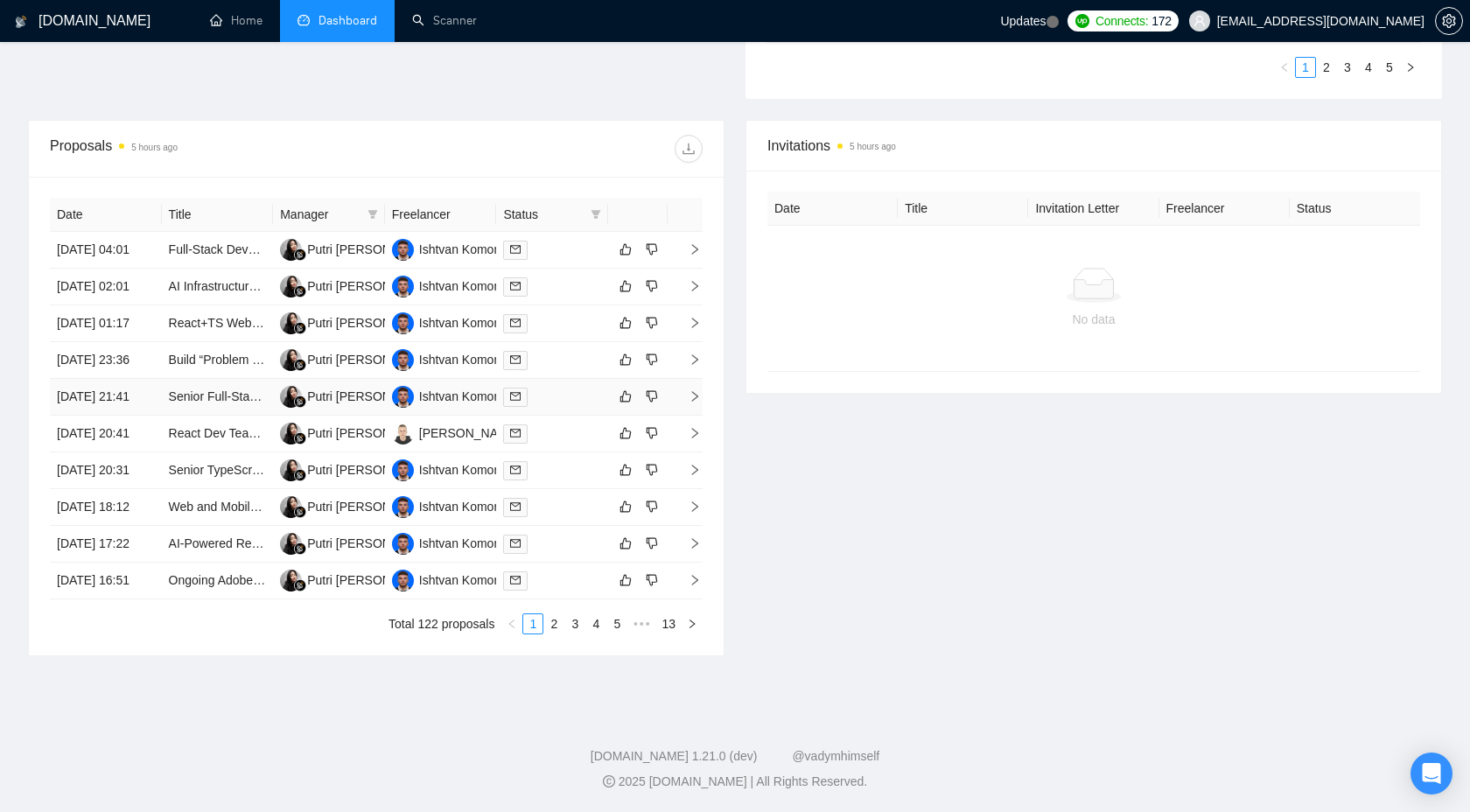 click 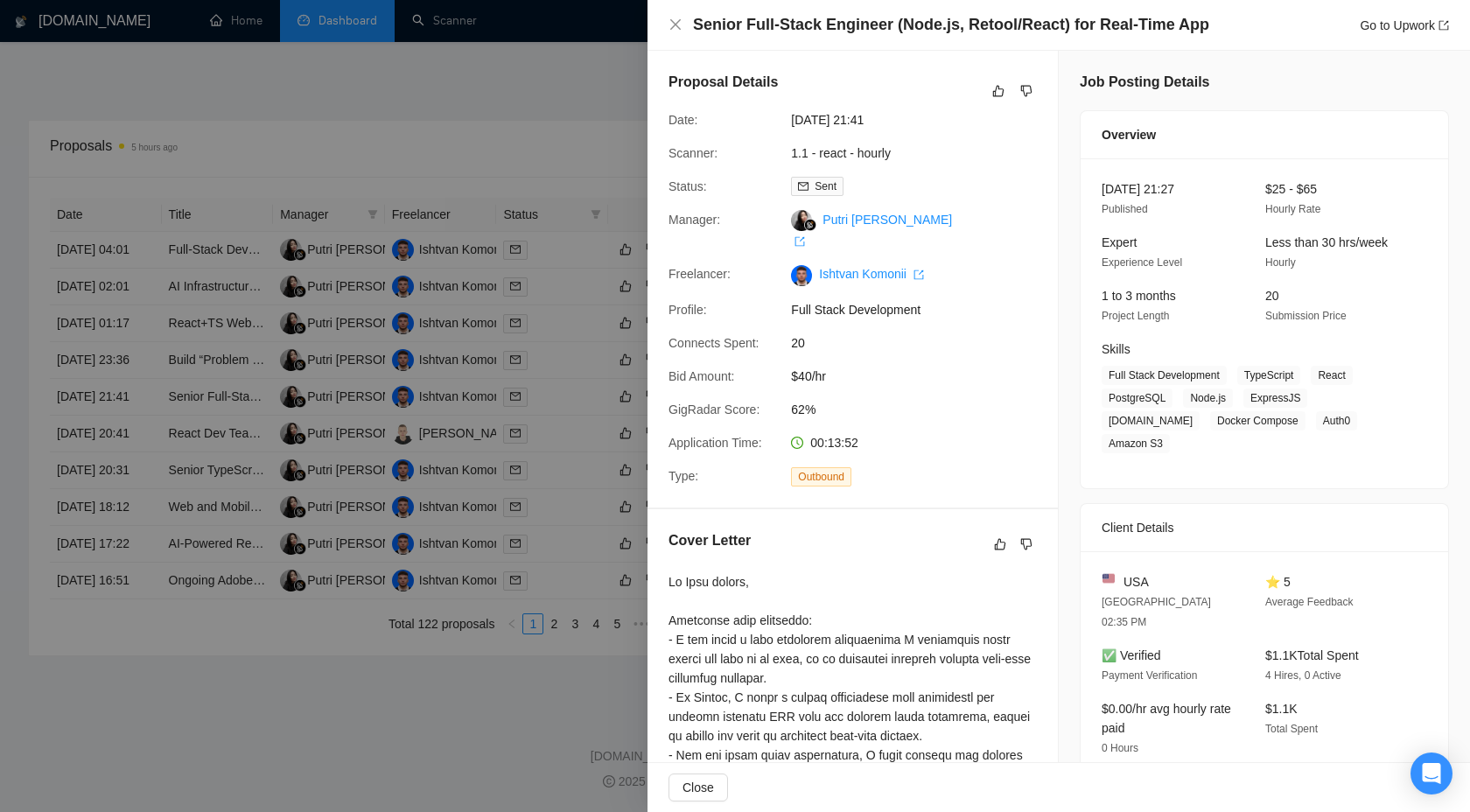 click at bounding box center (735, 406) 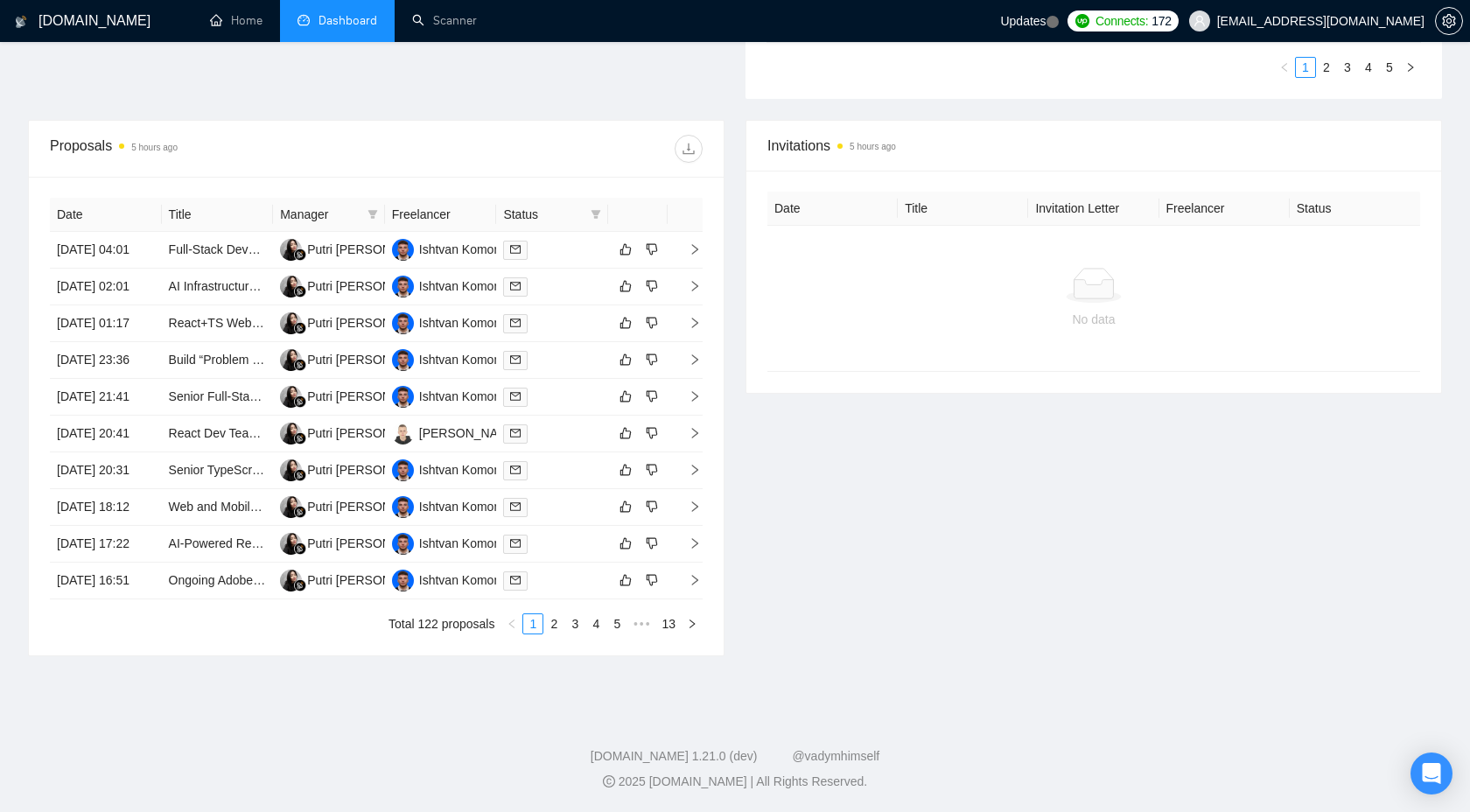 click on "Date Title Manager Freelancer Status               [DATE] 04:01 Full-Stack Developer with AI Expertise for HomeSync App Putri Mauliananda Ishtvan Komonii [DATE] 02:01 AI Infrastructure Engineer for Memory Layer MVP Development Putri [PERSON_NAME] Komonii [DATE] 01:17 React+TS Webapp refactoring Putri [PERSON_NAME] Komonii [DATE] 23:36 Build “Problem Solving AI” – AI-Powered Troubleshooting Platform for Manufacturing Engineers Putri [PERSON_NAME] Komonii [DATE] 21:41 Senior Full-Stack Engineer (Node.js, Retool/React) for Real-Time App Putri Mauliananda Ishtvan Komonii [DATE] 20:41 React Dev Team for PWA & Mobile App Finalization – Video Bookmarking App (NDA Required) Putri [PERSON_NAME] [DATE] 20:31 Senior TypeScript Fullstack Developer (Next.js App Router / tRPC) with 10+ years experience Putri Mauliananda Ishtvan Komonii [DATE] 18:12 Web and Mobile App Development (Next.js & React Native/Flutter) Putri Mauliananda 1 2" at bounding box center [376, 416] 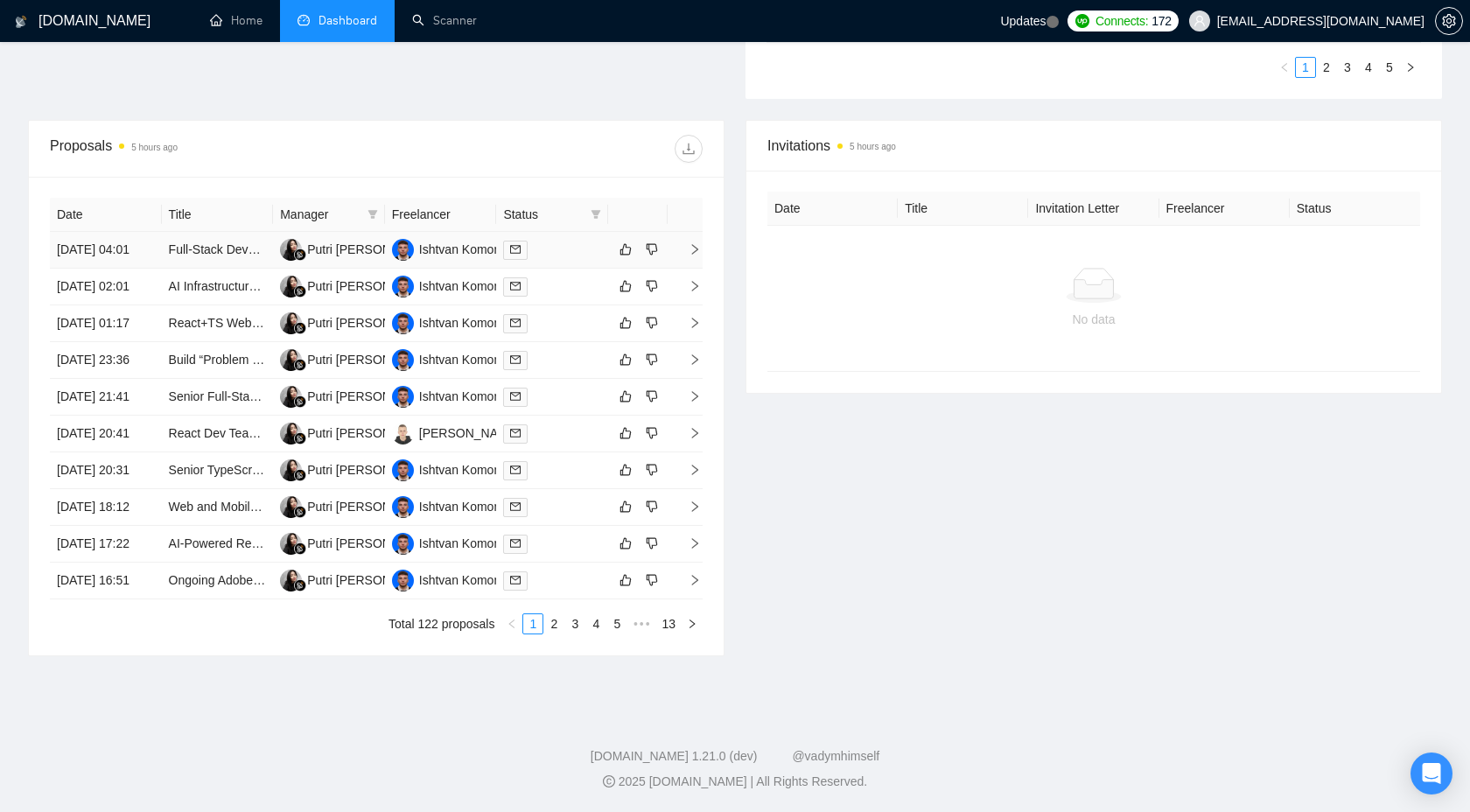 click 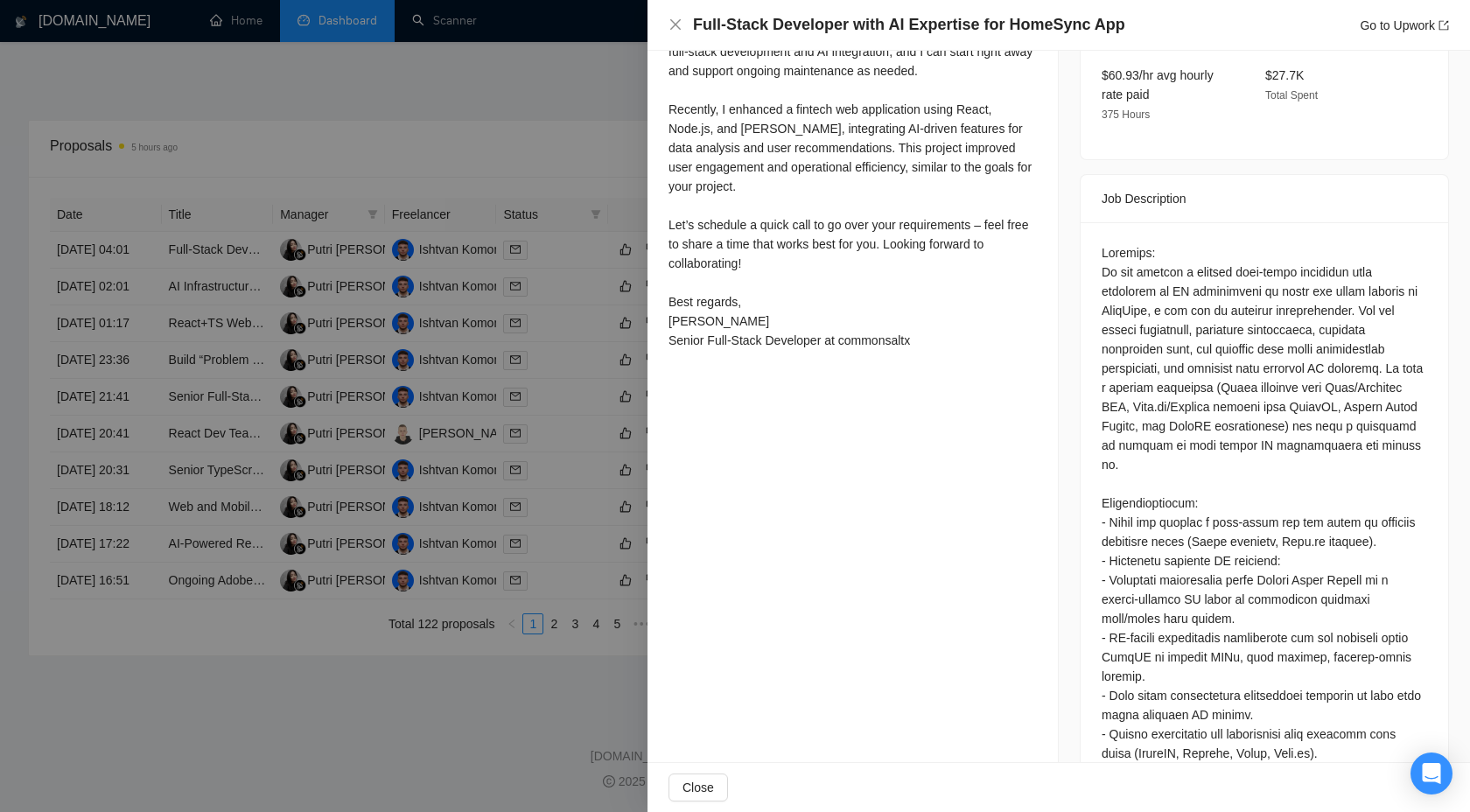 scroll, scrollTop: 0, scrollLeft: 0, axis: both 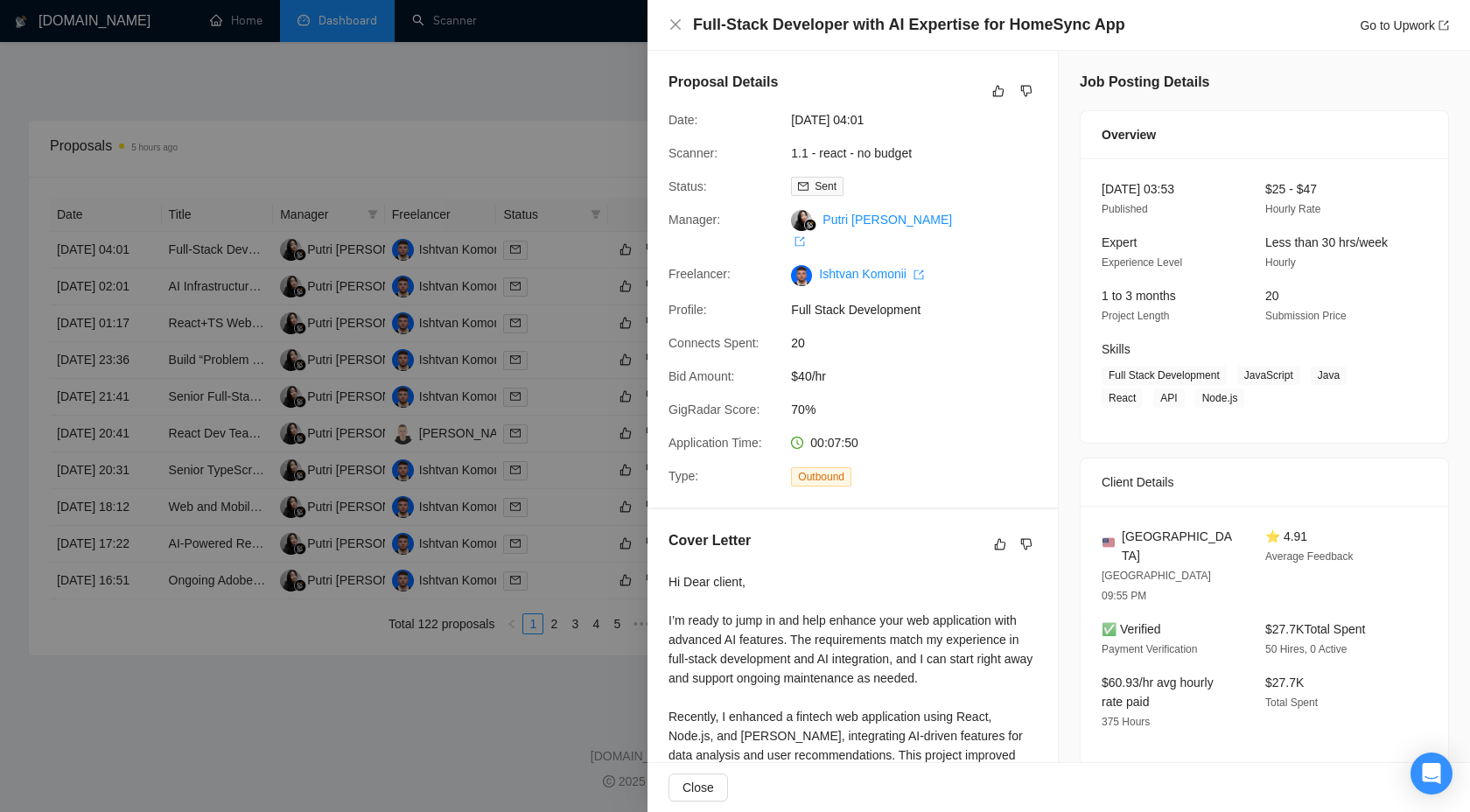 click at bounding box center [735, 406] 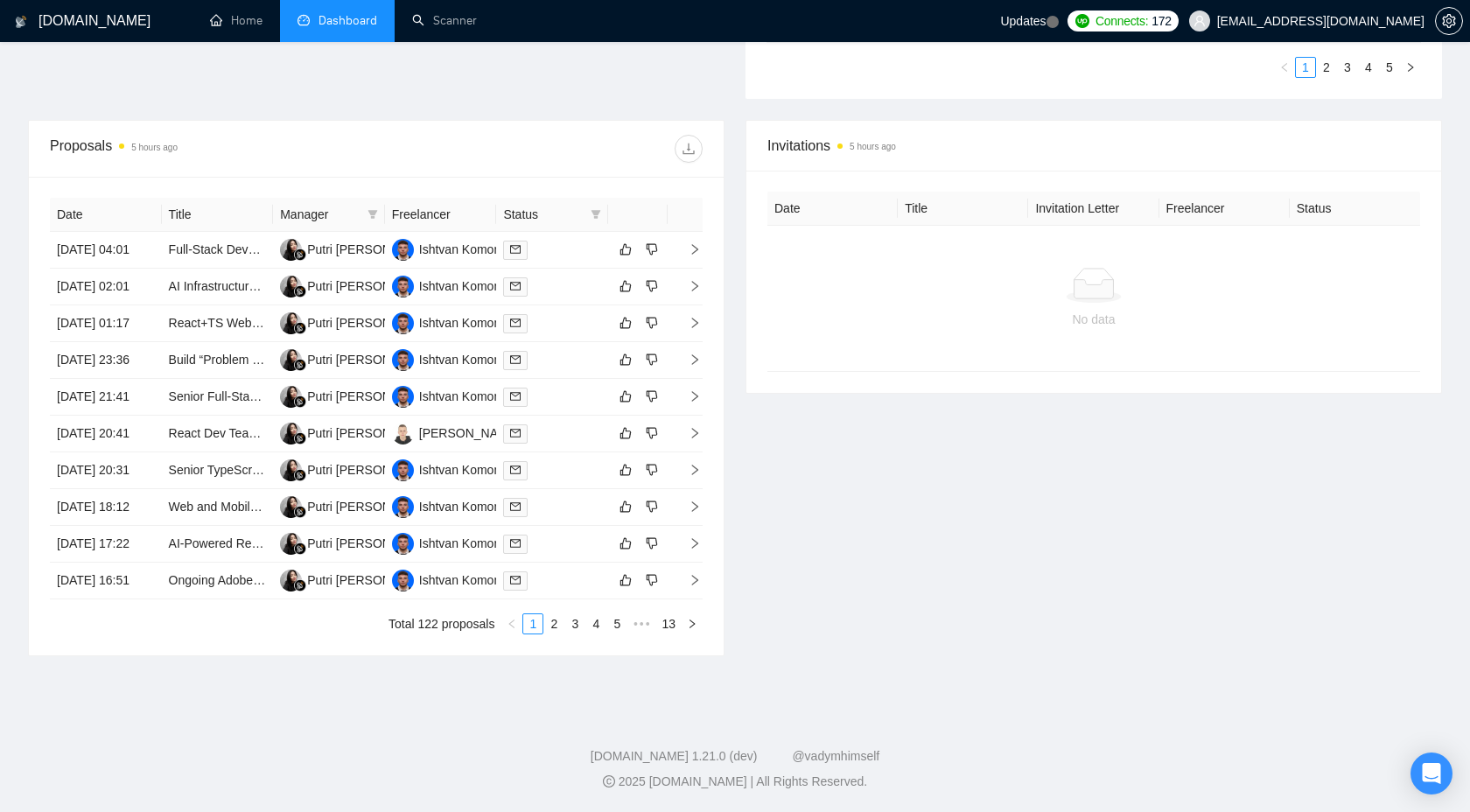 click on "Status" at bounding box center (543, 214) 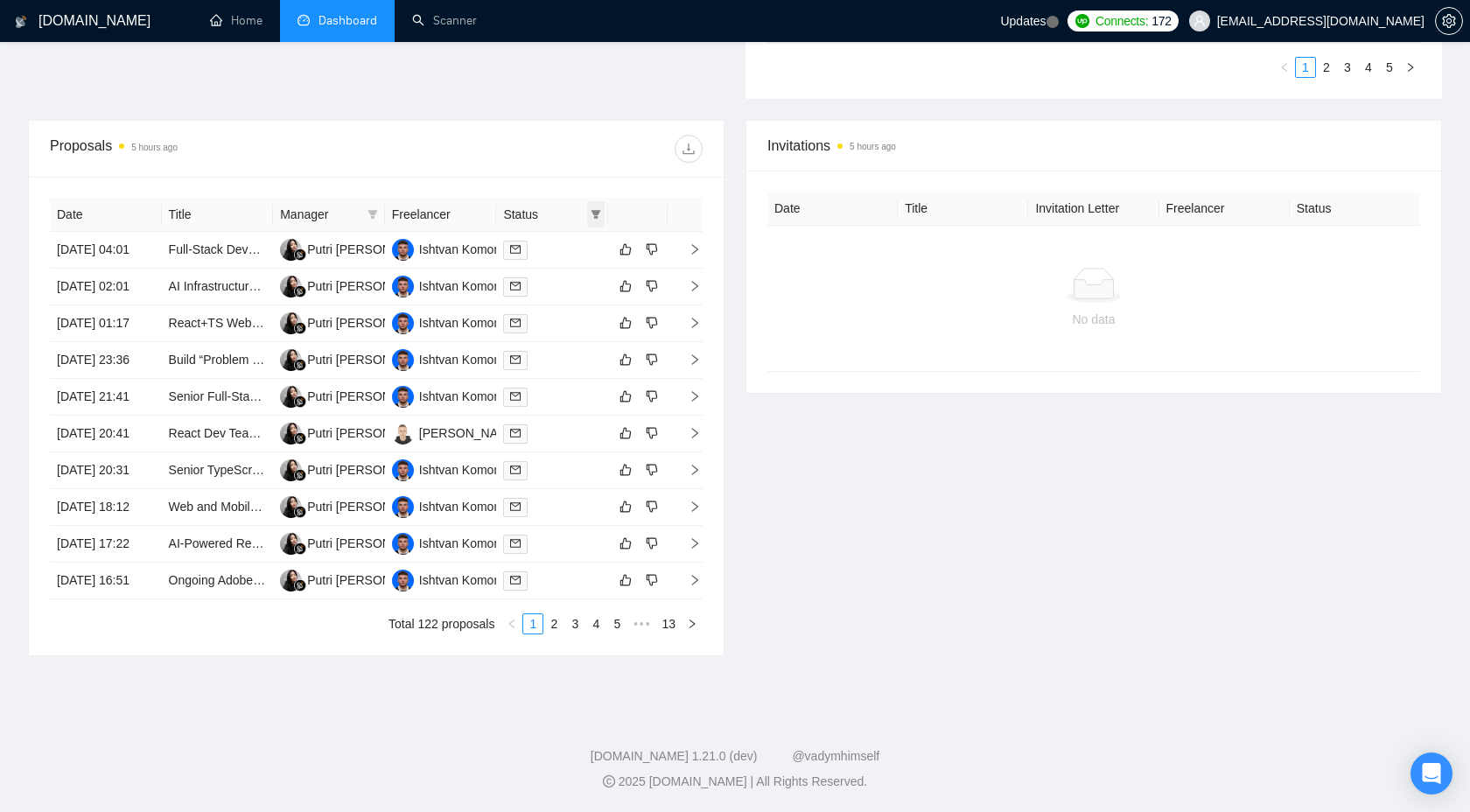click 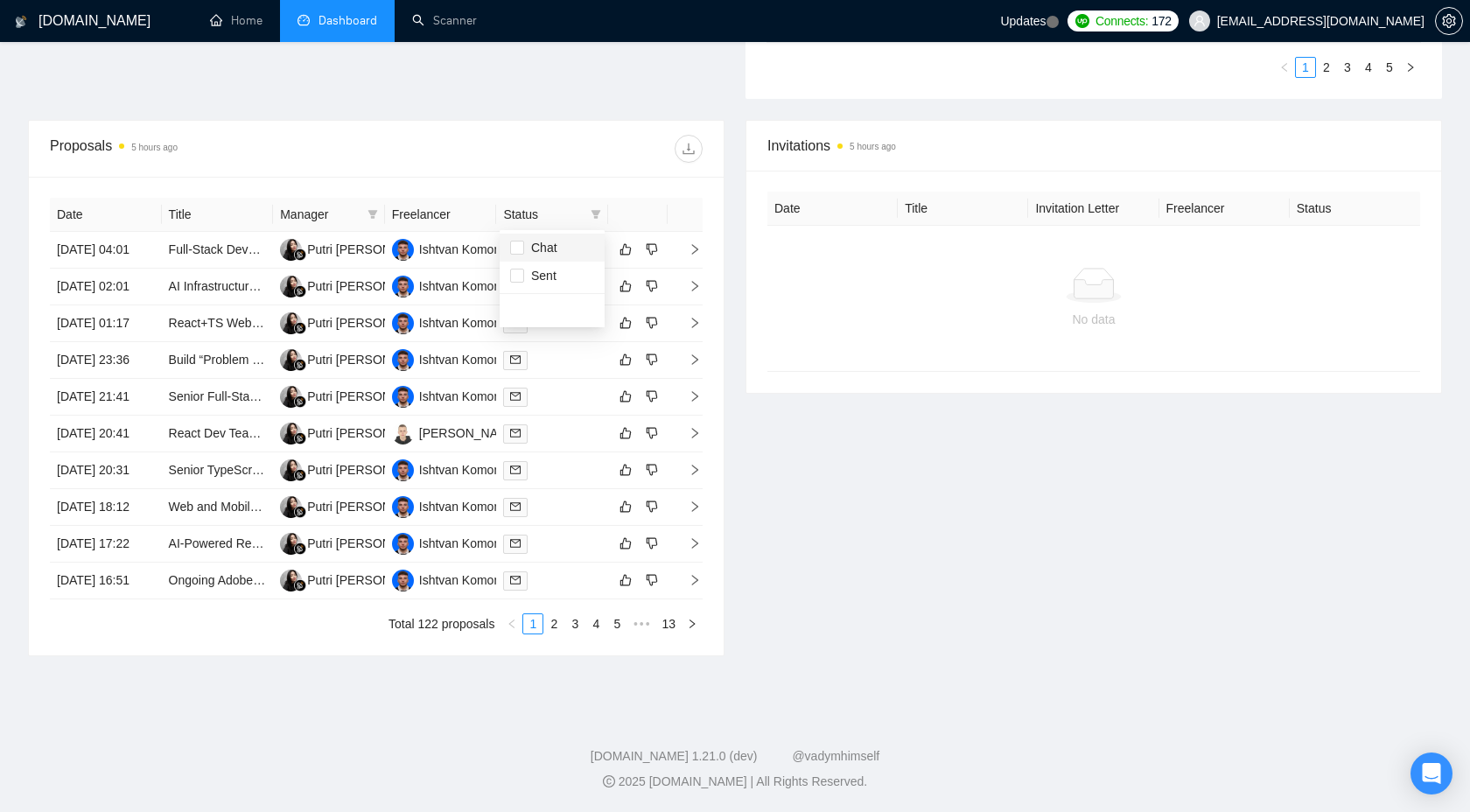 click on "Chat" at bounding box center [552, 248] 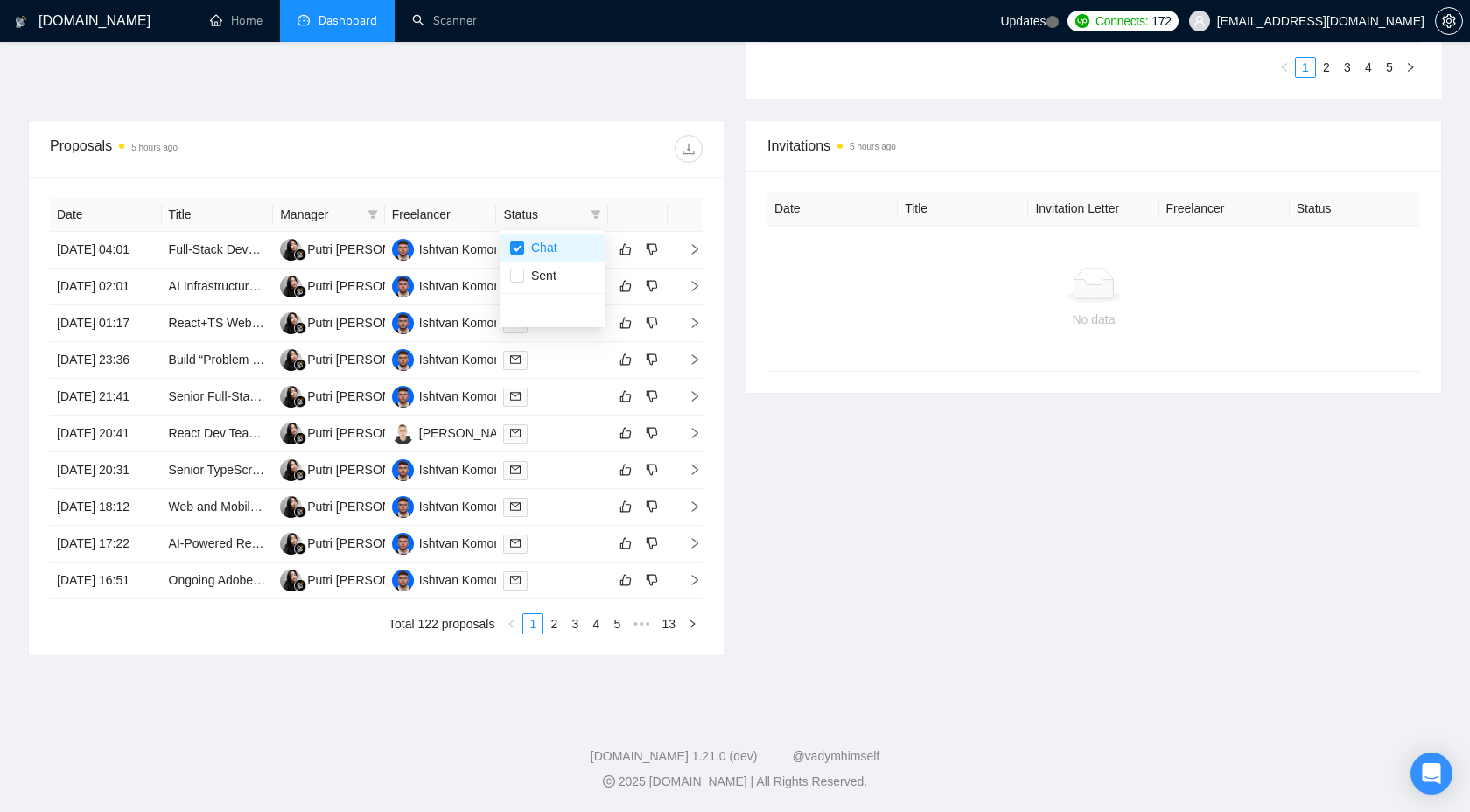 click on "Invitations 5 hours ago Date Title Invitation Letter Freelancer Status           No data" at bounding box center [1094, 388] 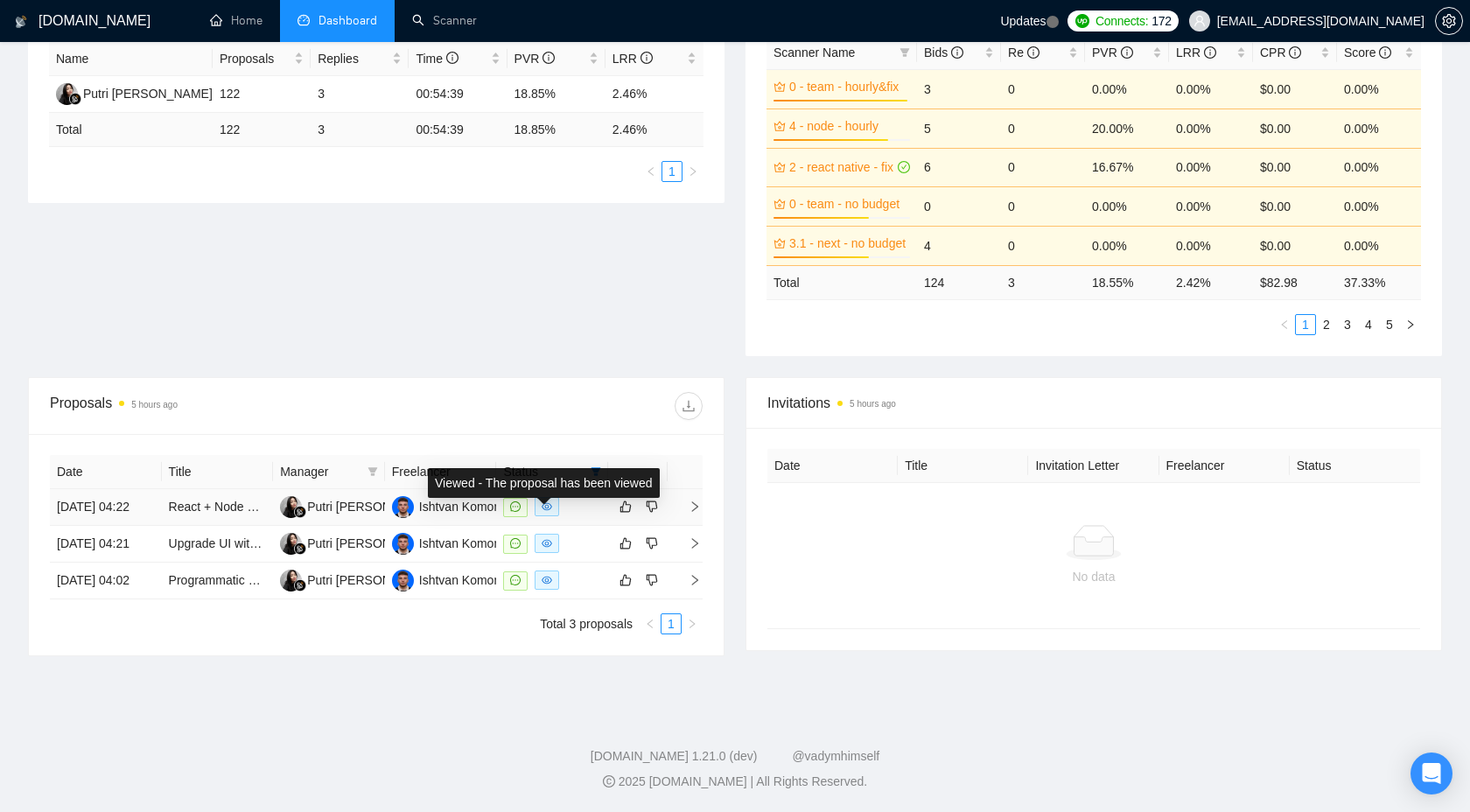 scroll, scrollTop: 0, scrollLeft: 0, axis: both 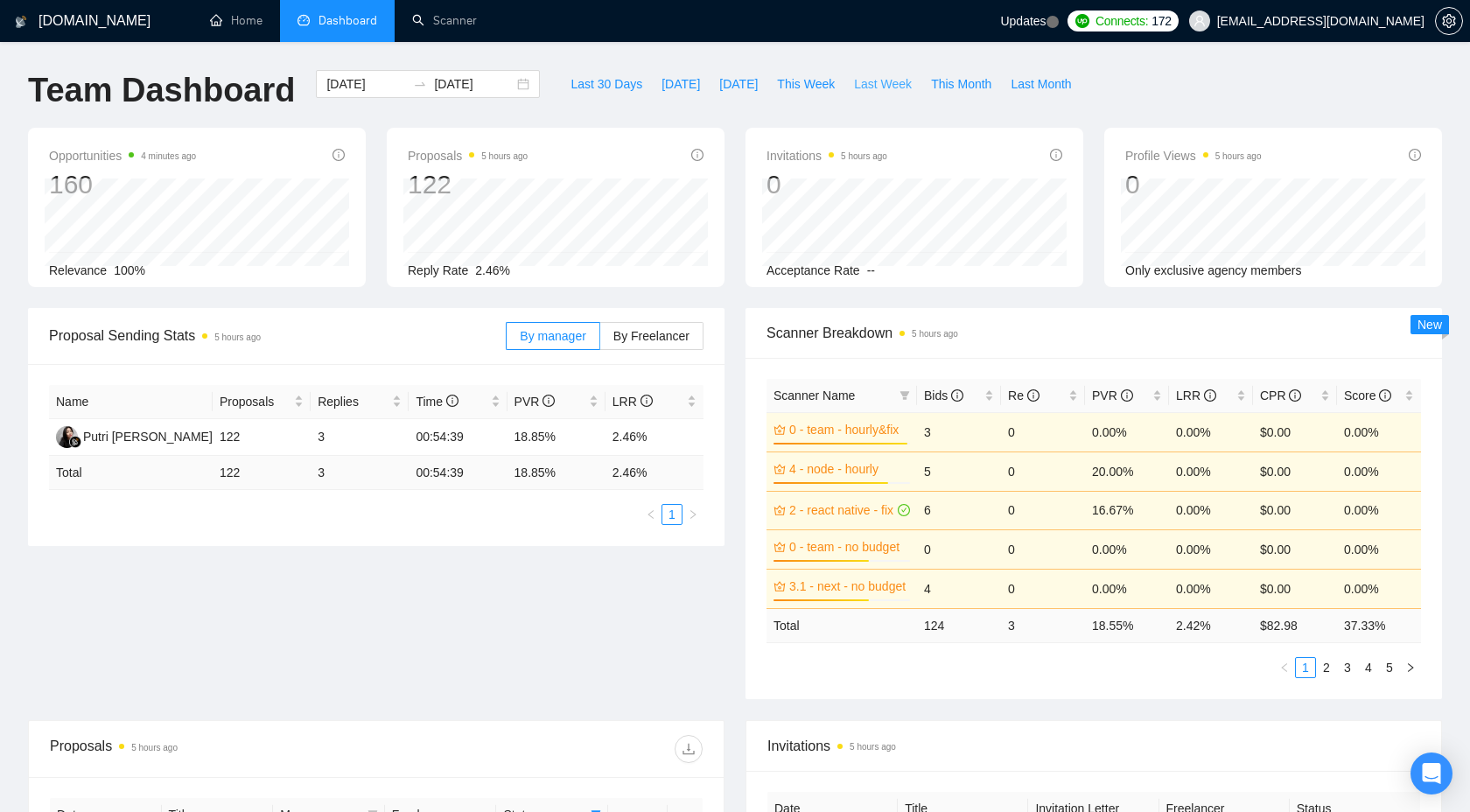 click on "Last Week" at bounding box center [883, 84] 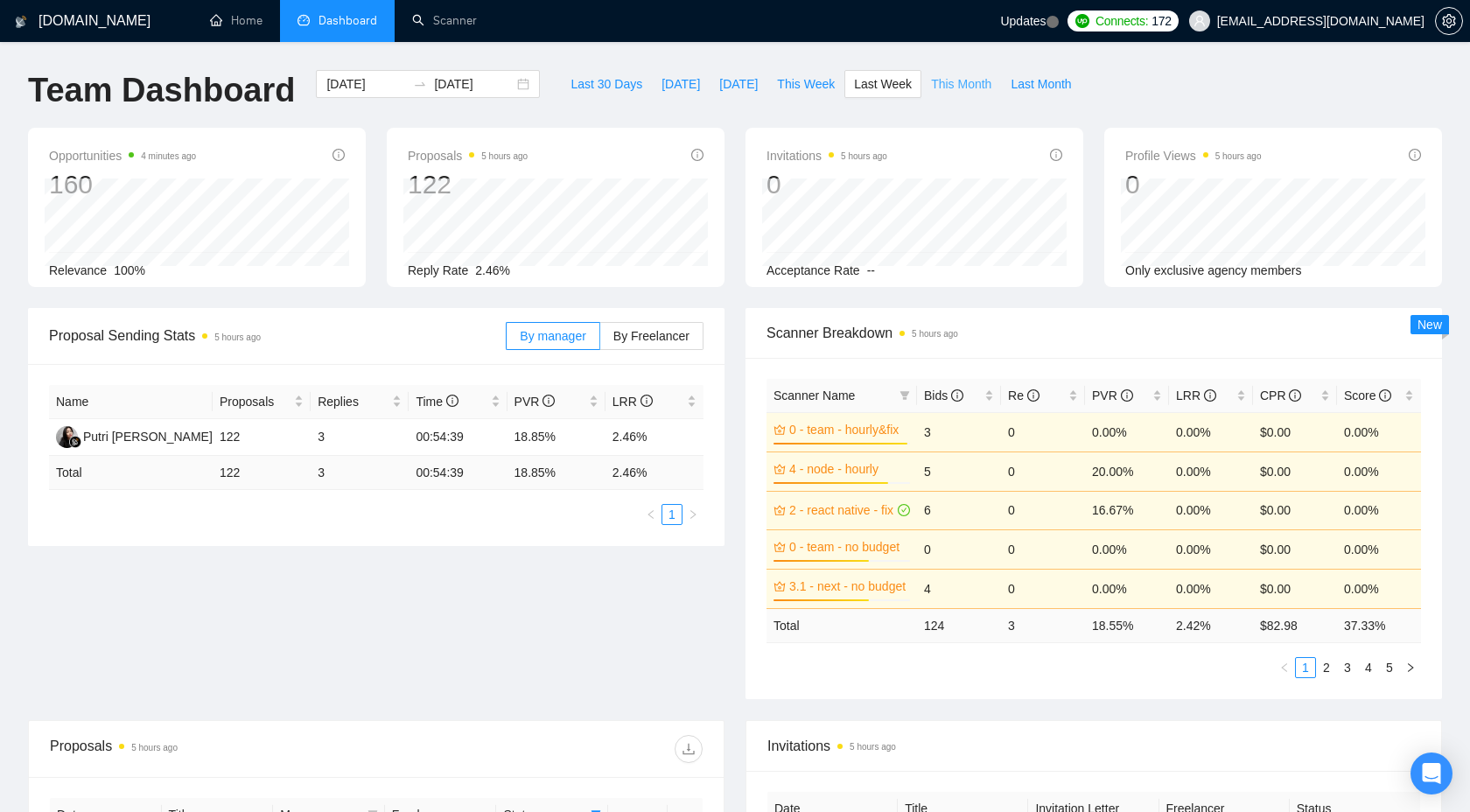 type on "[DATE]" 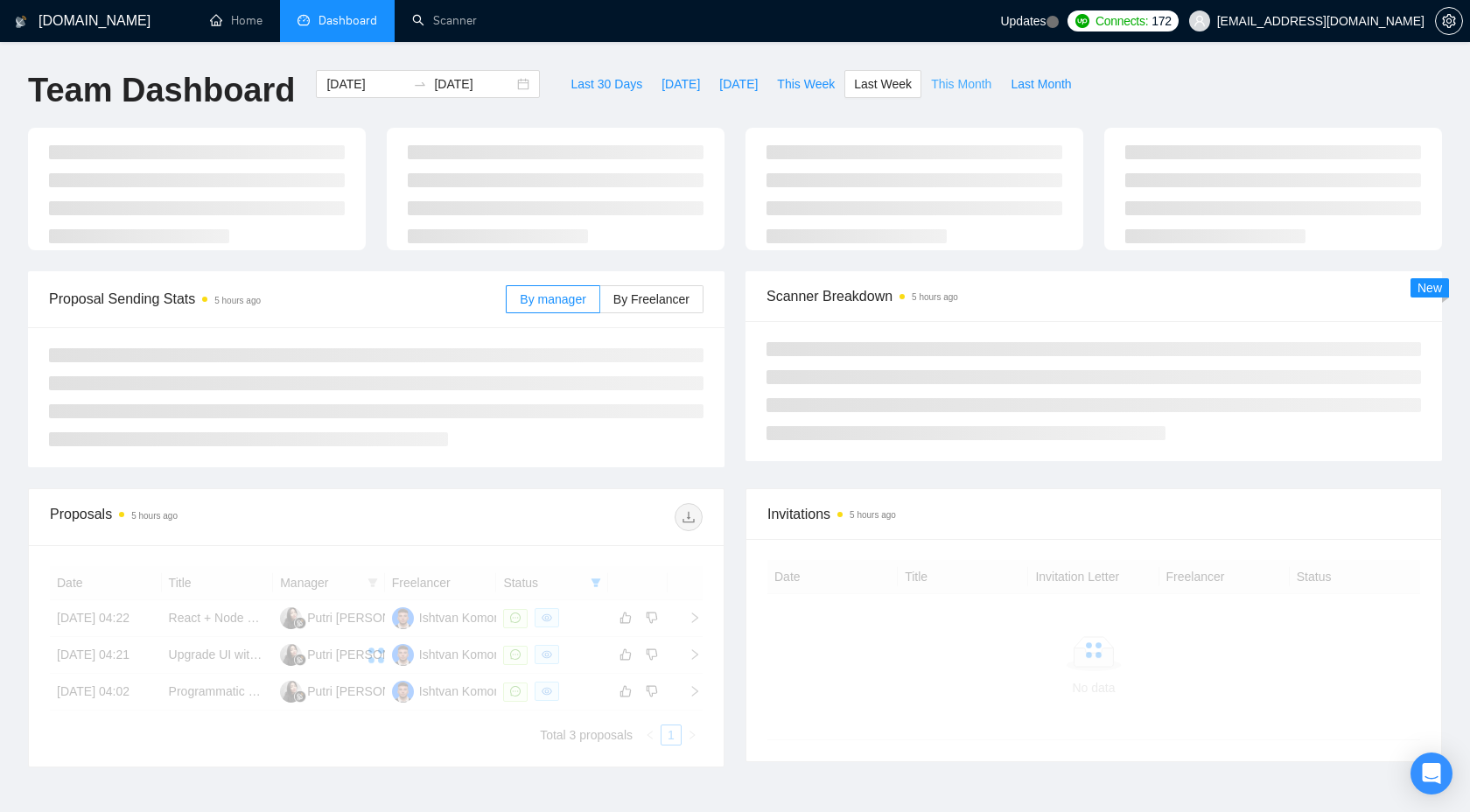 click on "This Month" at bounding box center [961, 84] 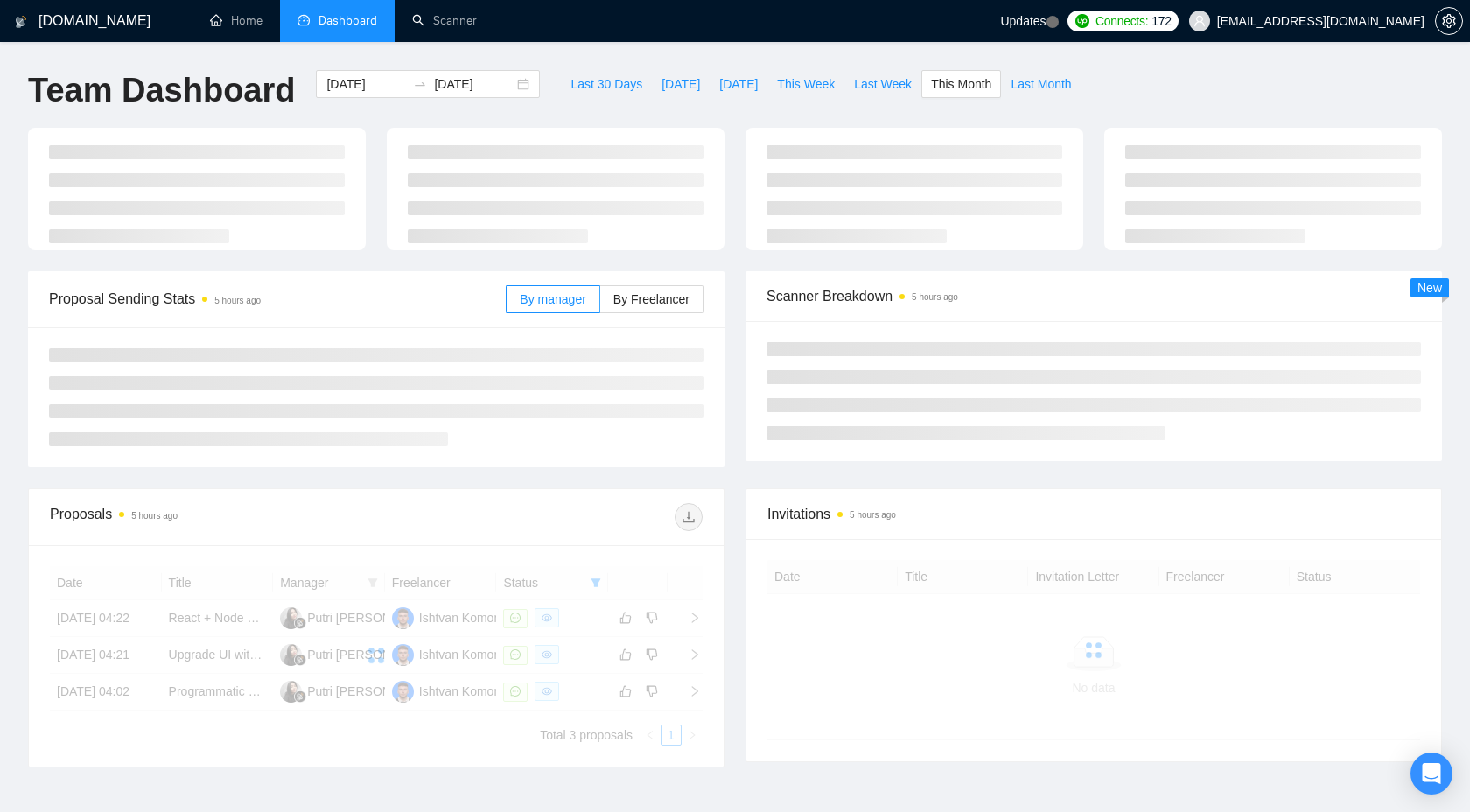 type on "[DATE]" 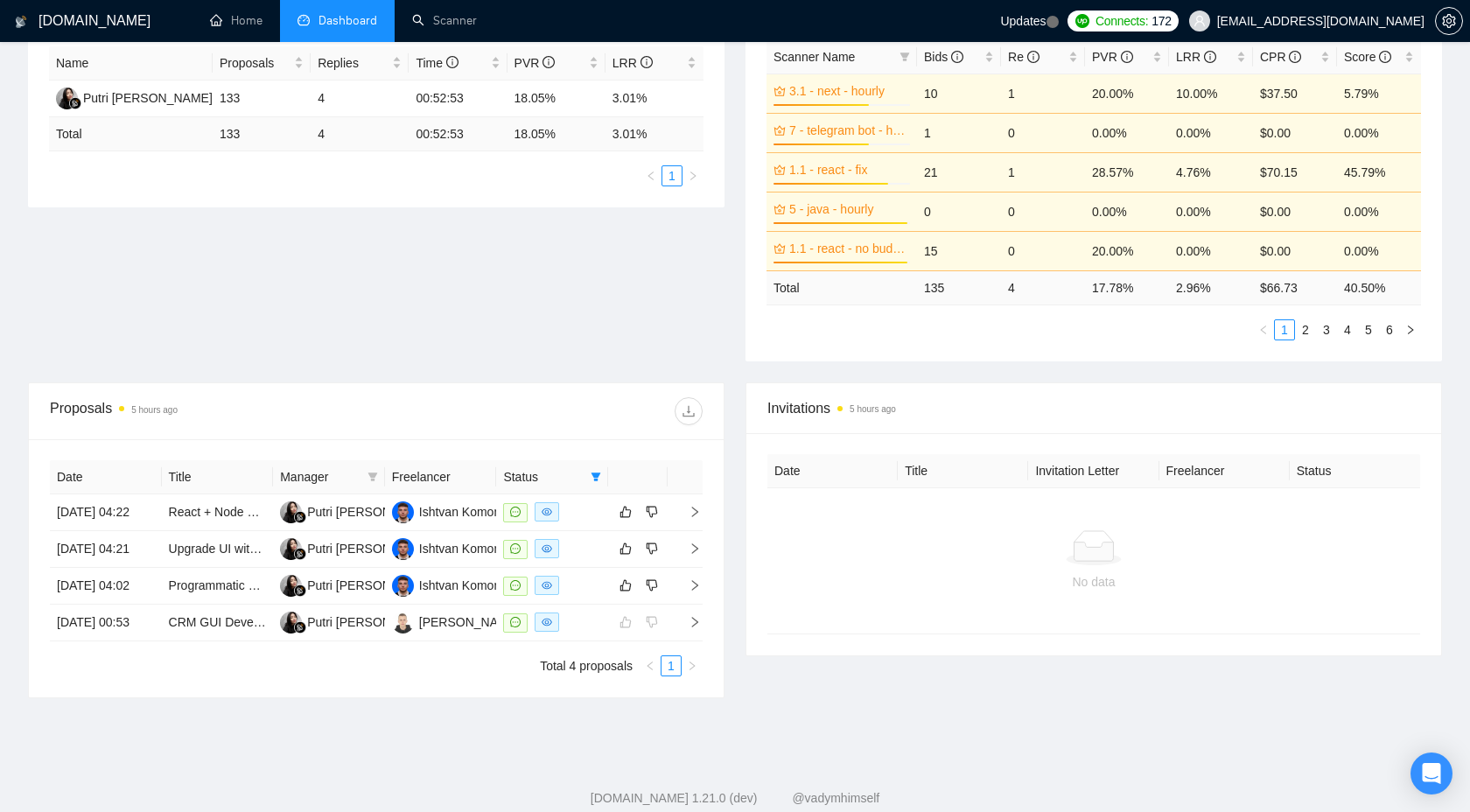 scroll, scrollTop: 0, scrollLeft: 0, axis: both 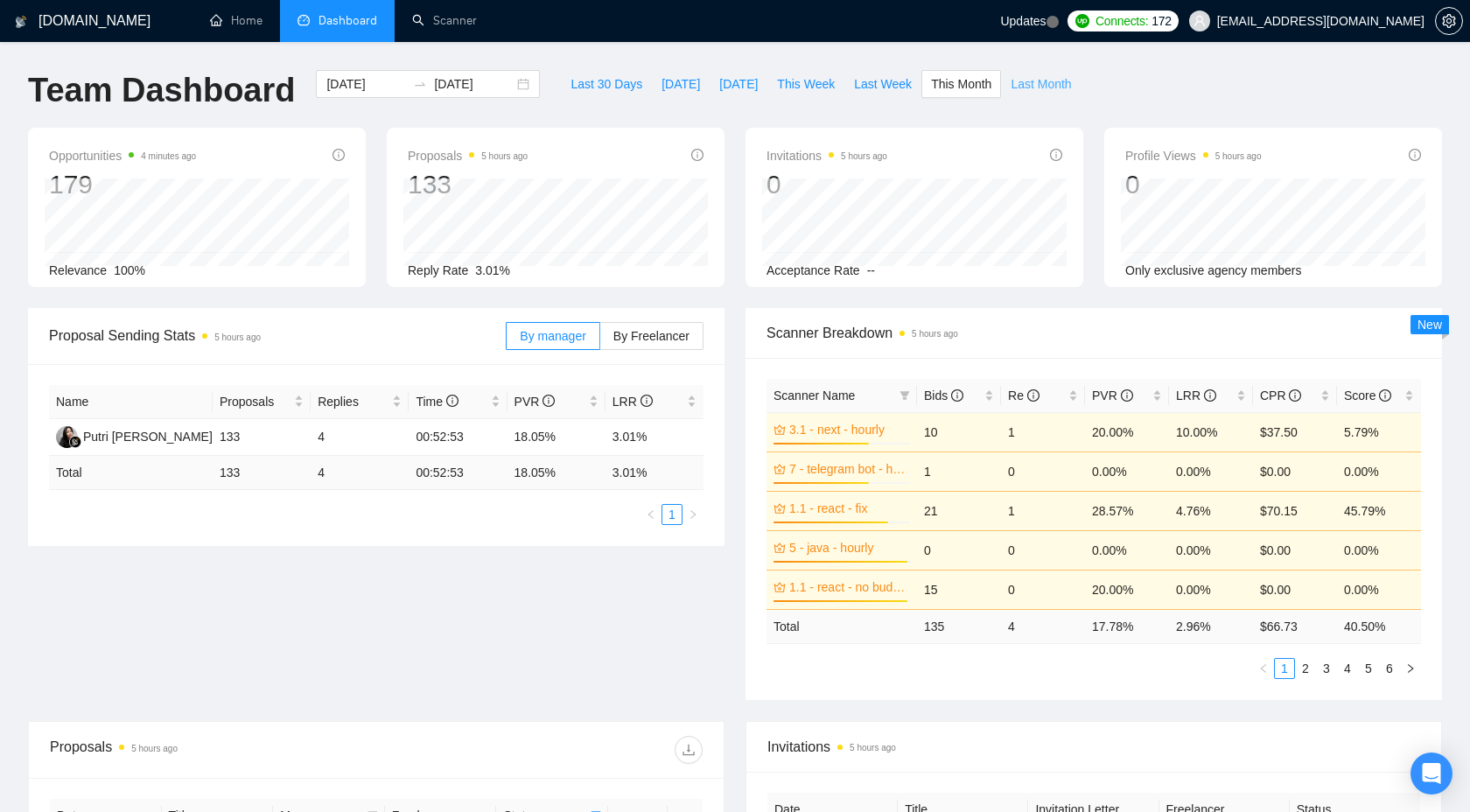 click on "Last Month" at bounding box center (1040, 84) 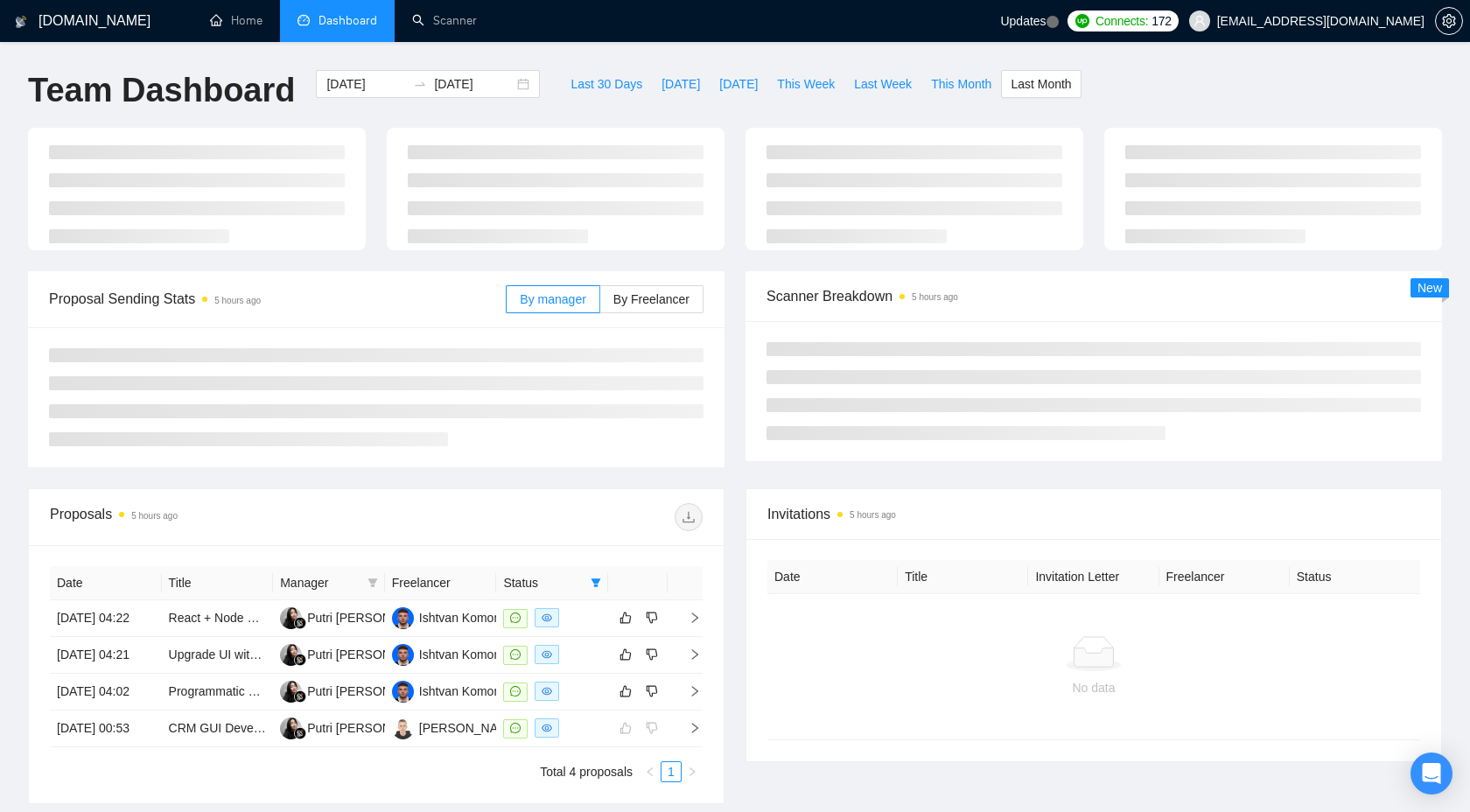 type on "[DATE]" 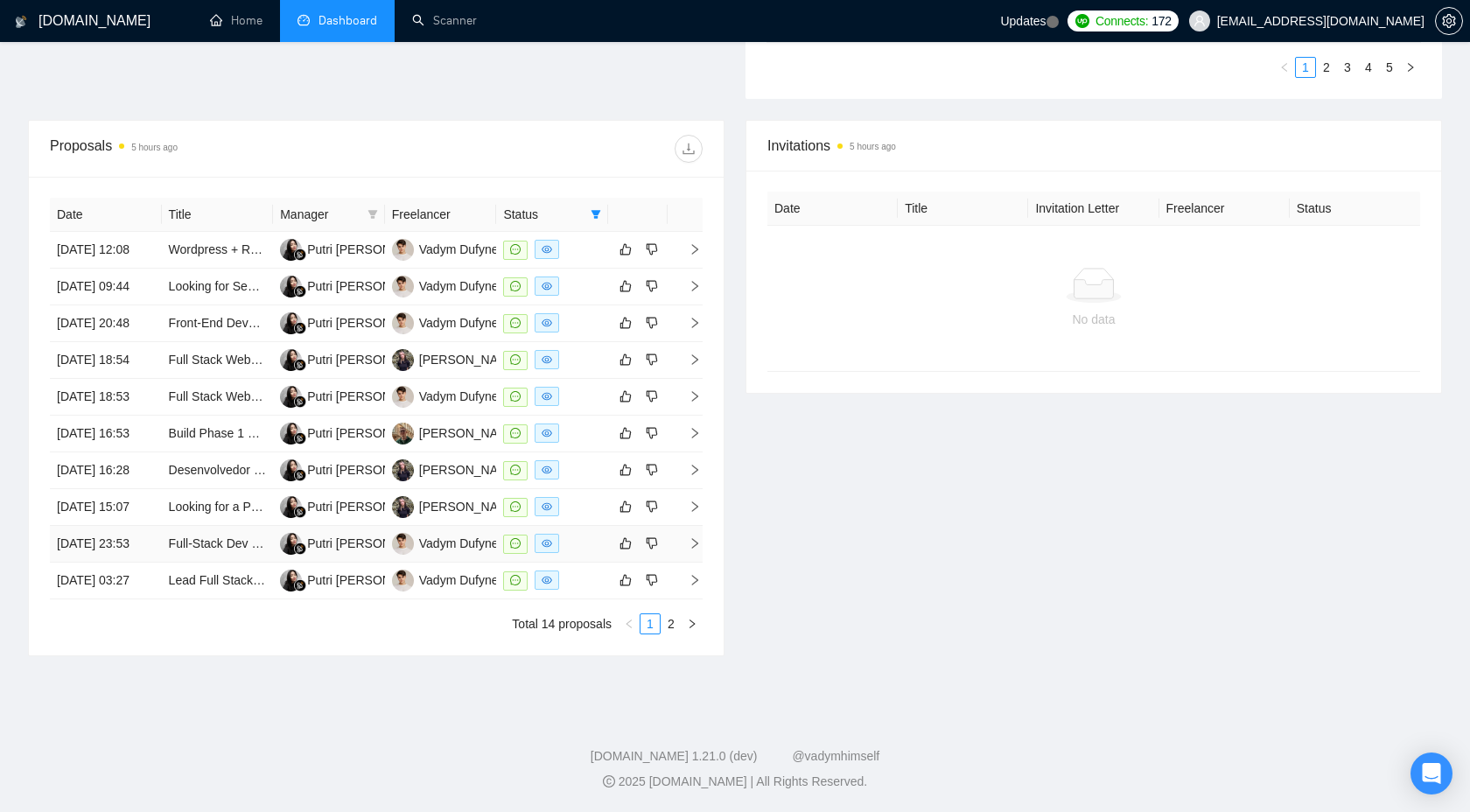 scroll, scrollTop: 767, scrollLeft: 0, axis: vertical 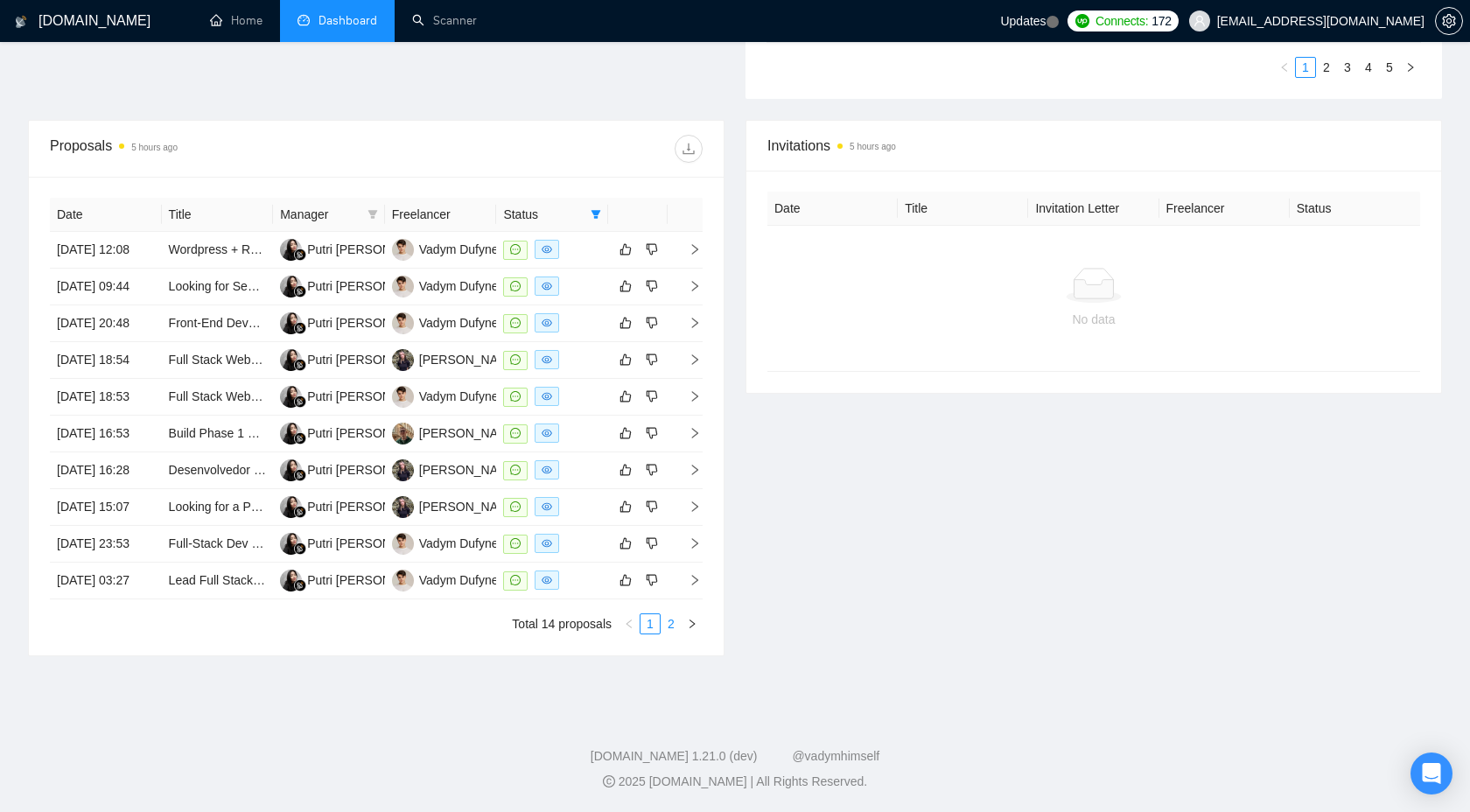 click on "2" at bounding box center [671, 624] 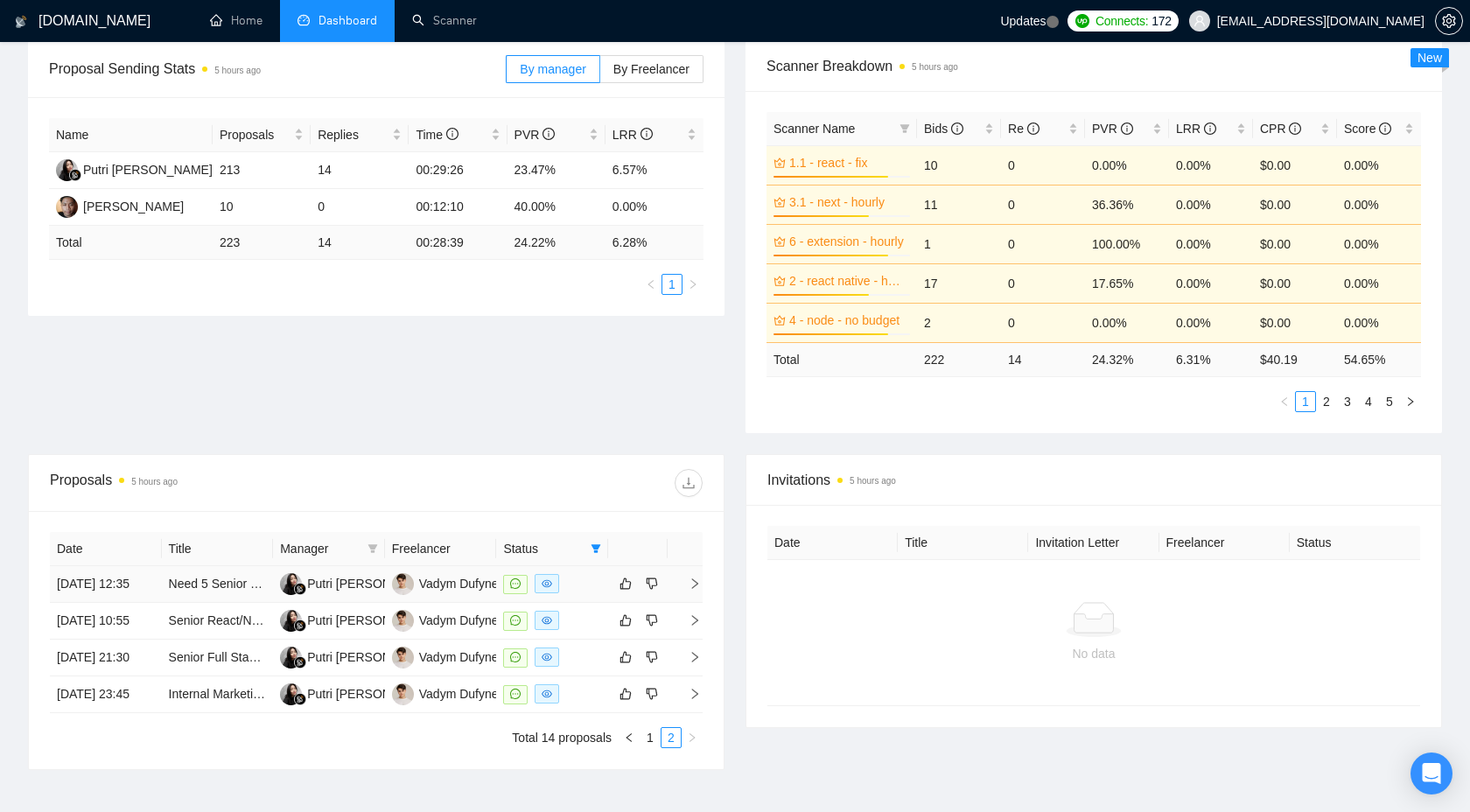 scroll, scrollTop: 0, scrollLeft: 0, axis: both 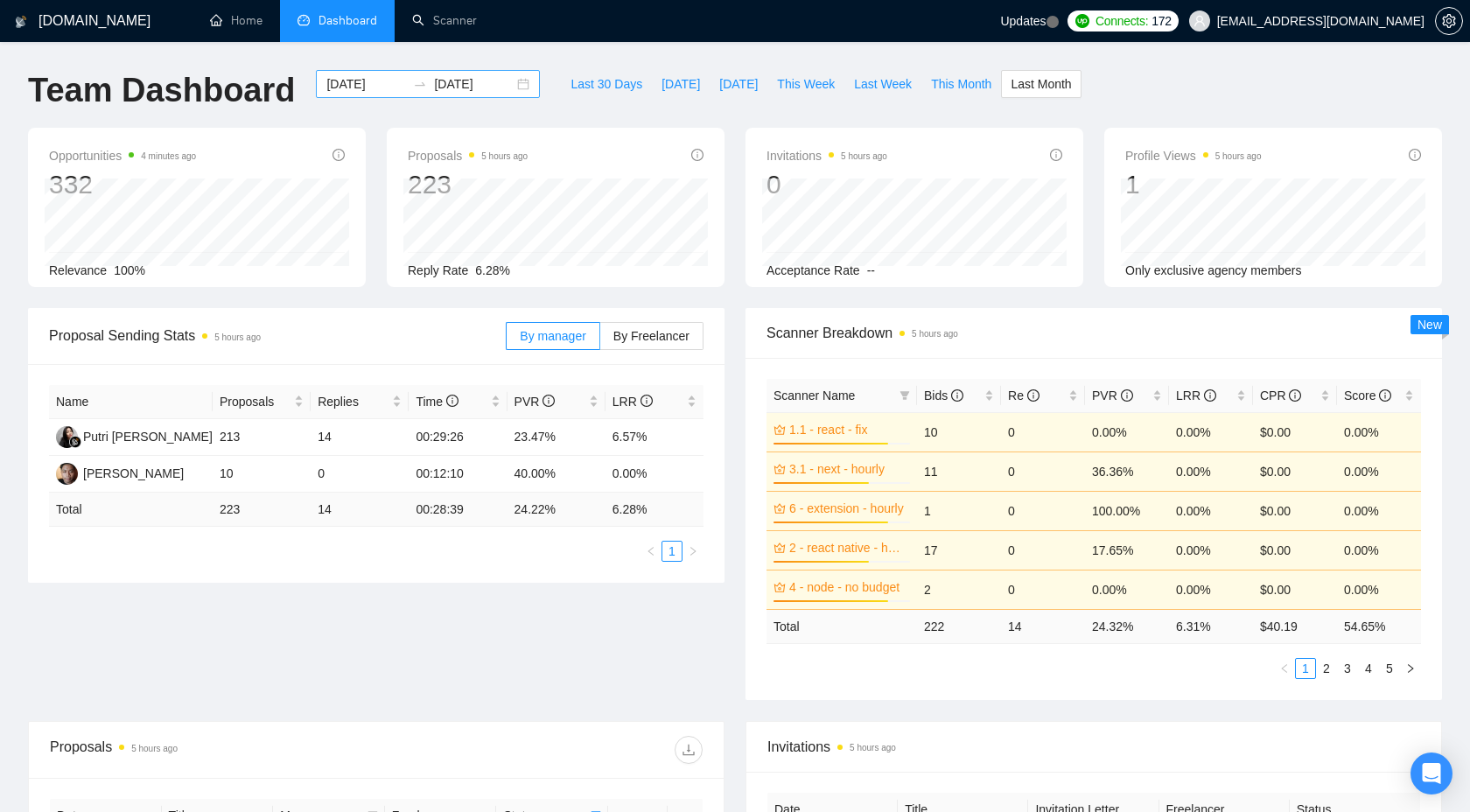 click on "[DATE]" at bounding box center (366, 84) 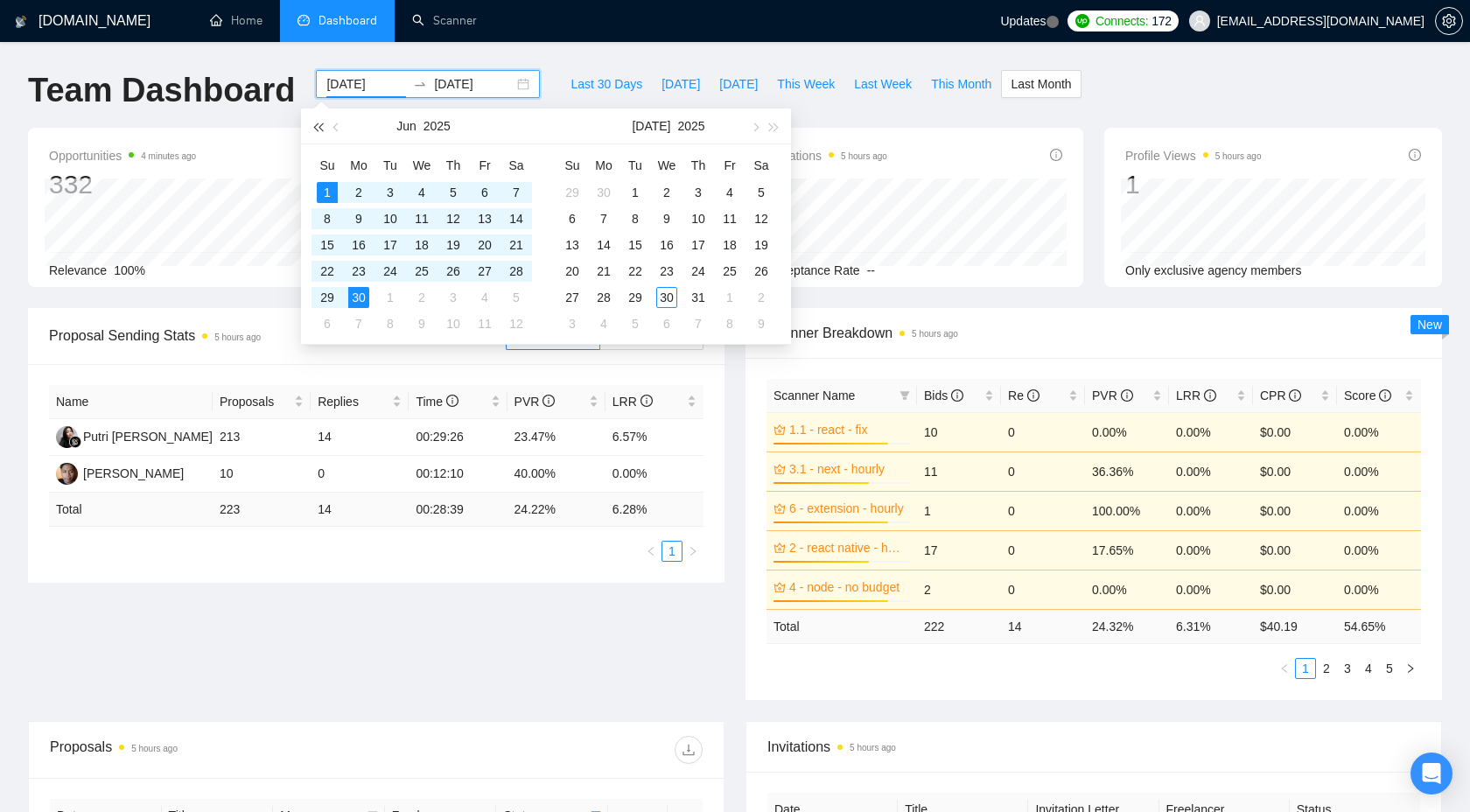 click at bounding box center [318, 126] 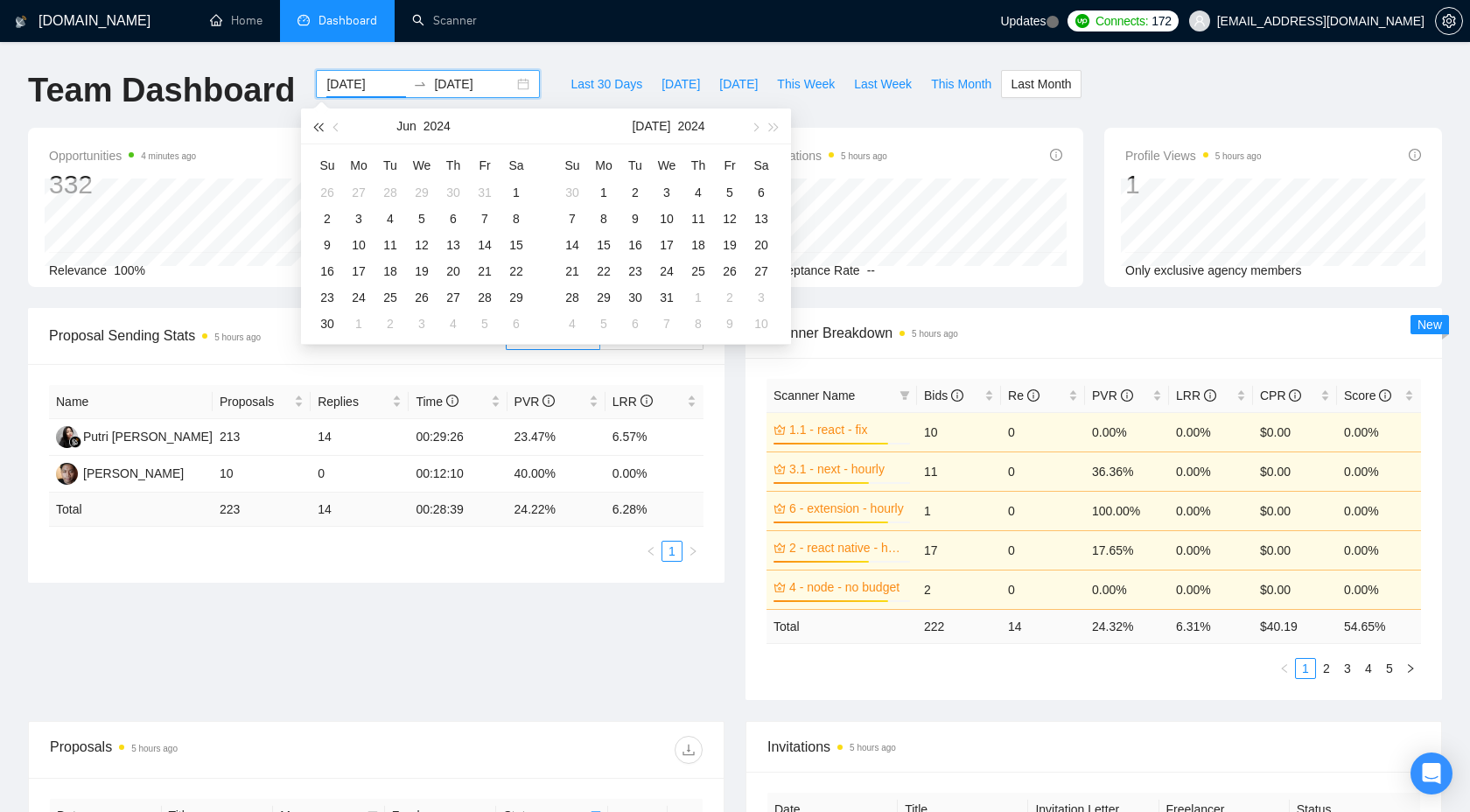 click at bounding box center (318, 126) 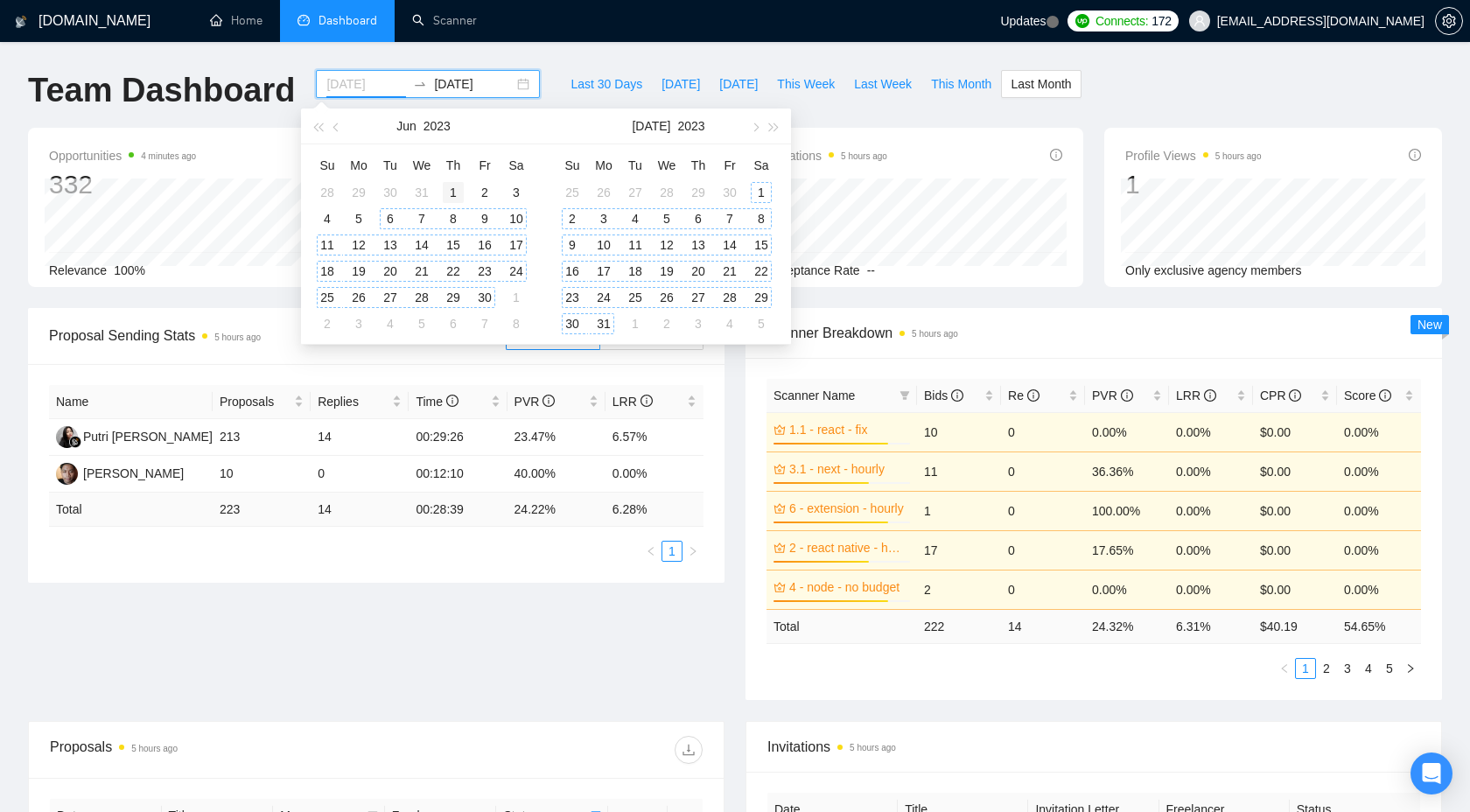 type on "[DATE]" 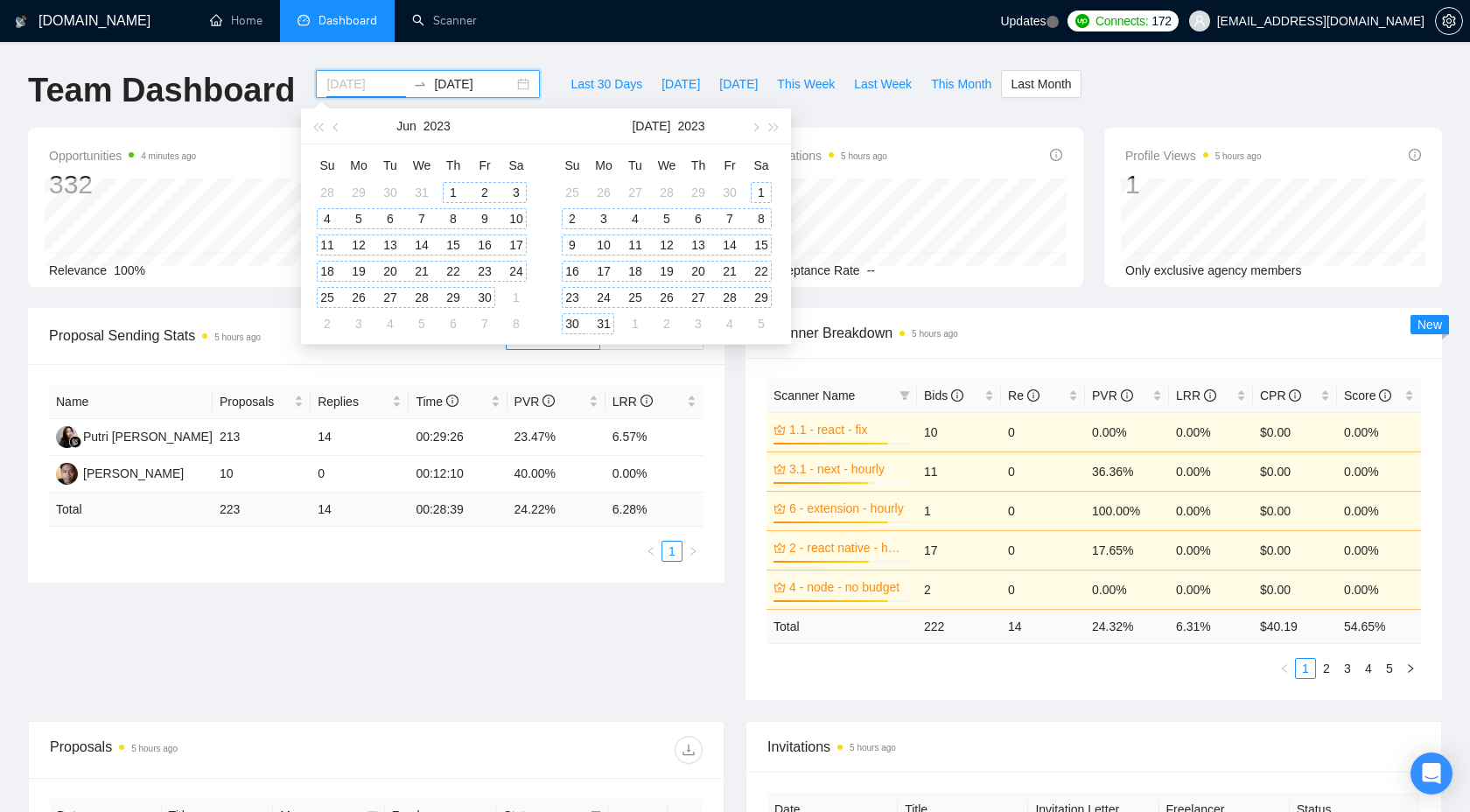 click on "1" at bounding box center [453, 192] 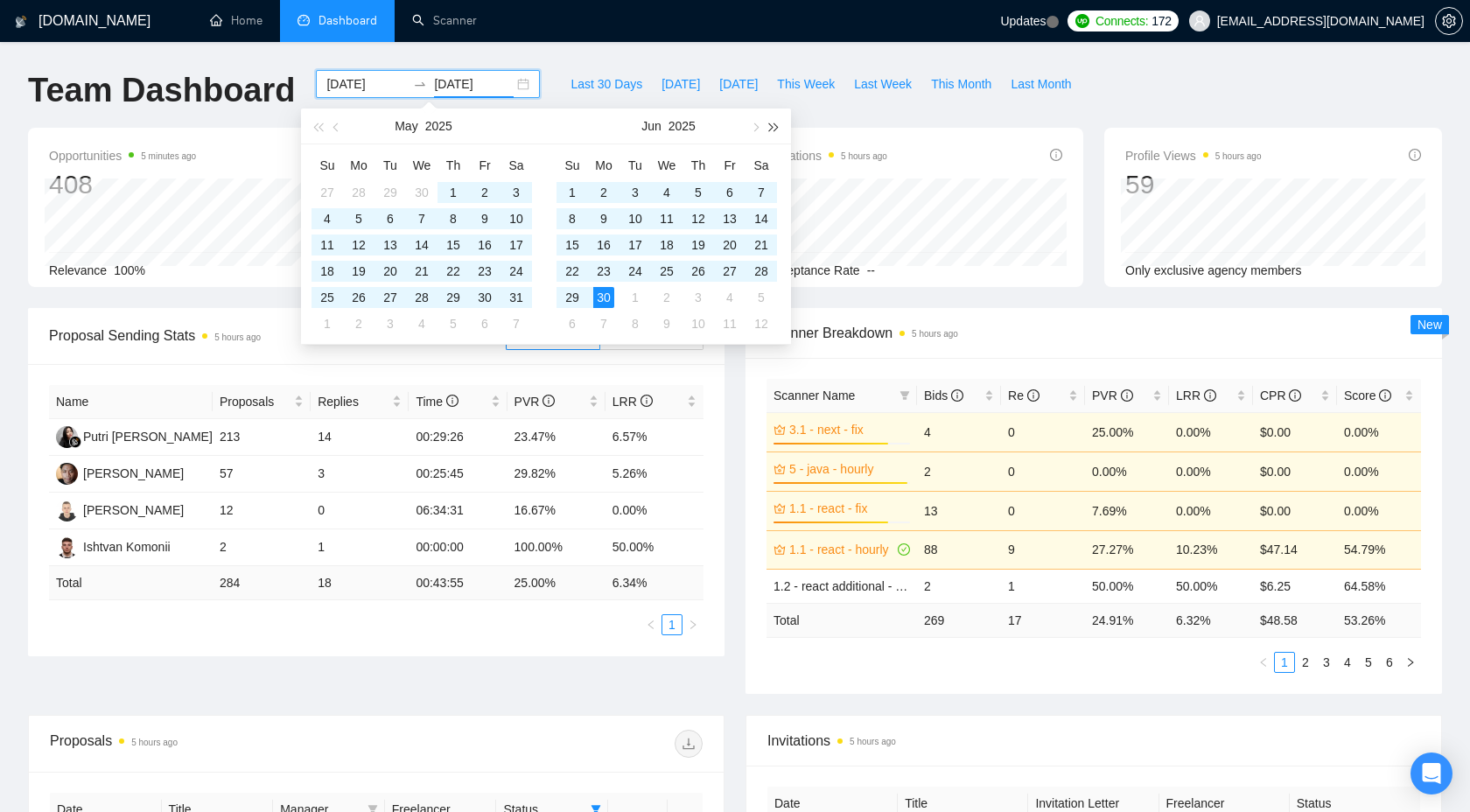 click at bounding box center [774, 126] 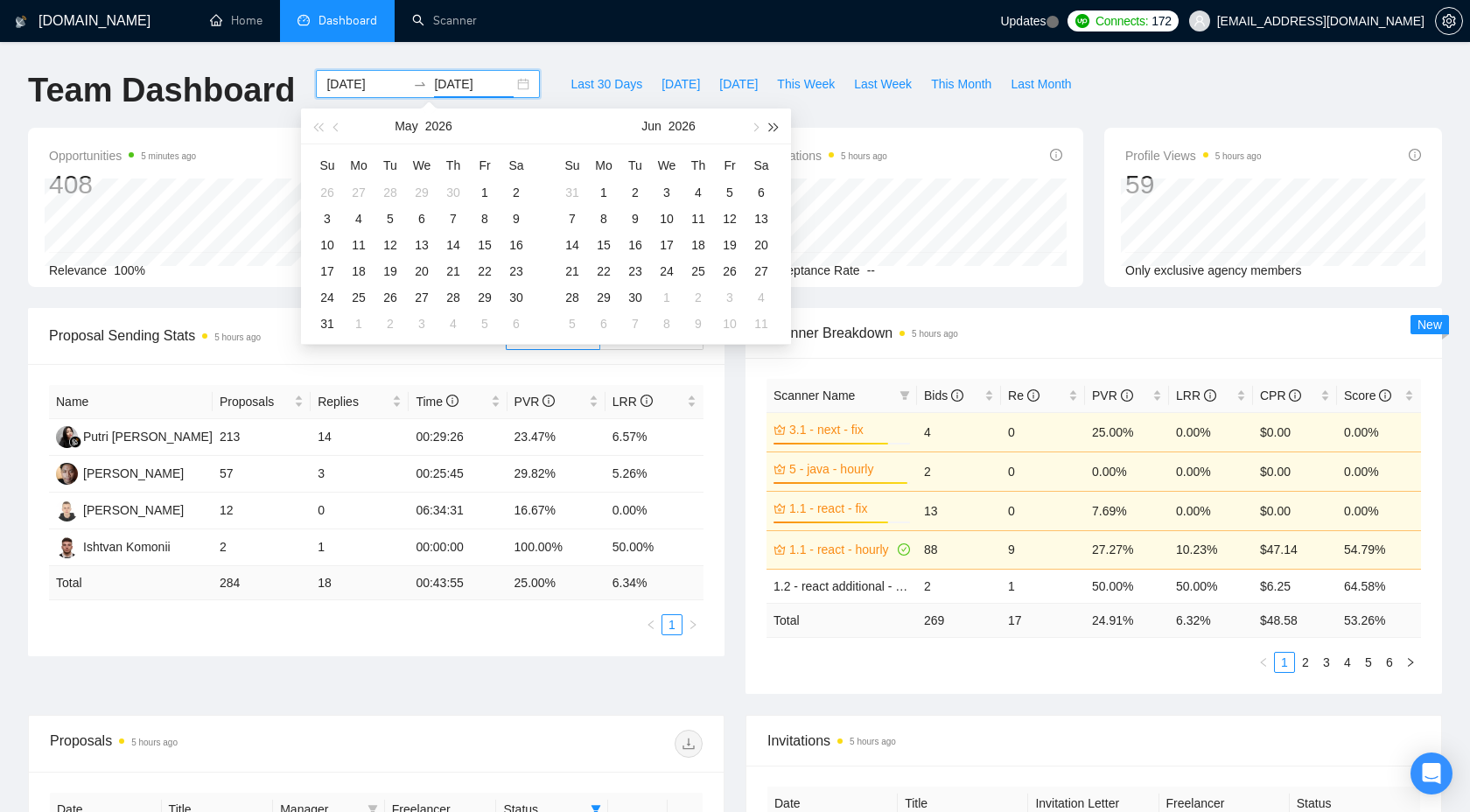 click at bounding box center (774, 126) 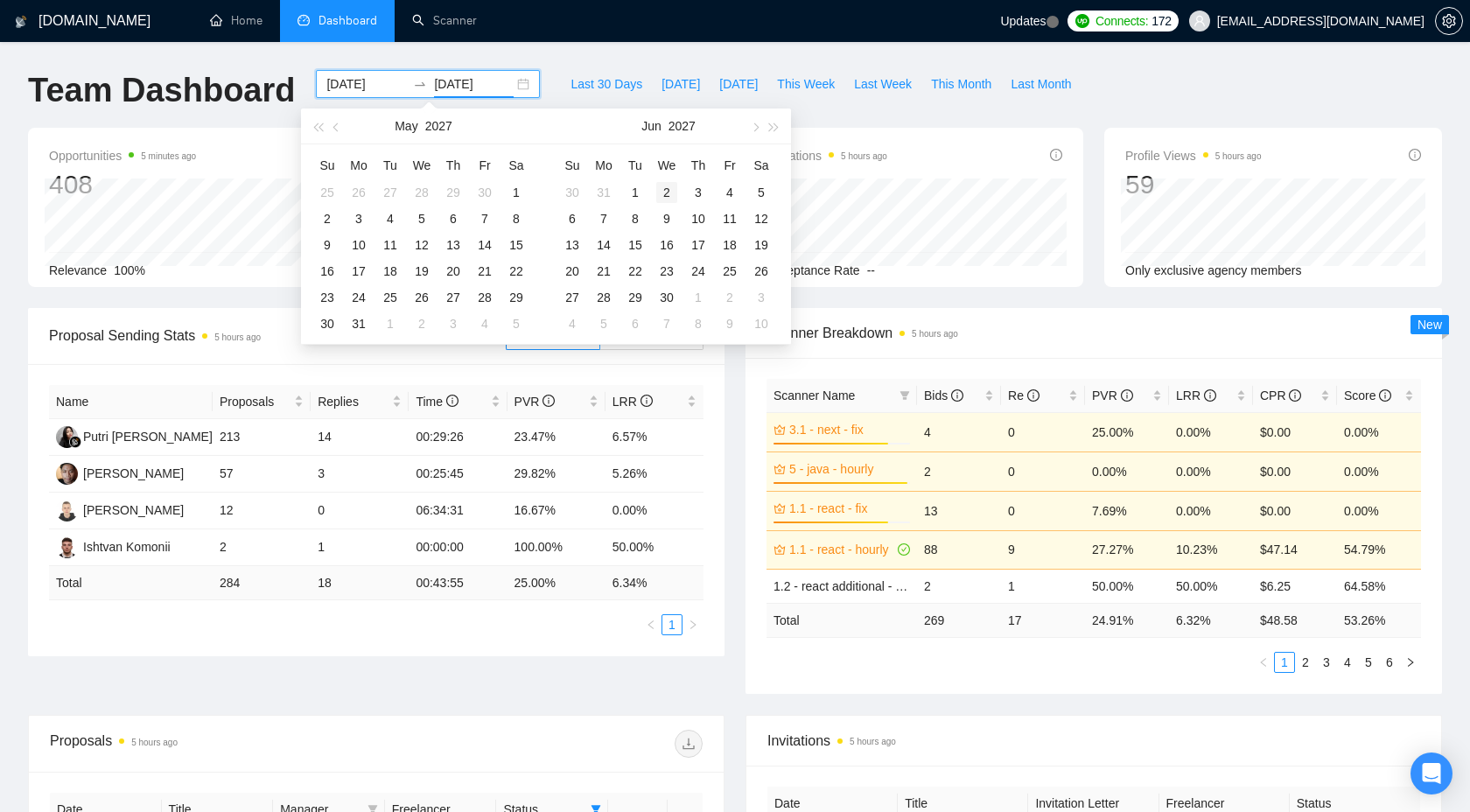 type on "[DATE]" 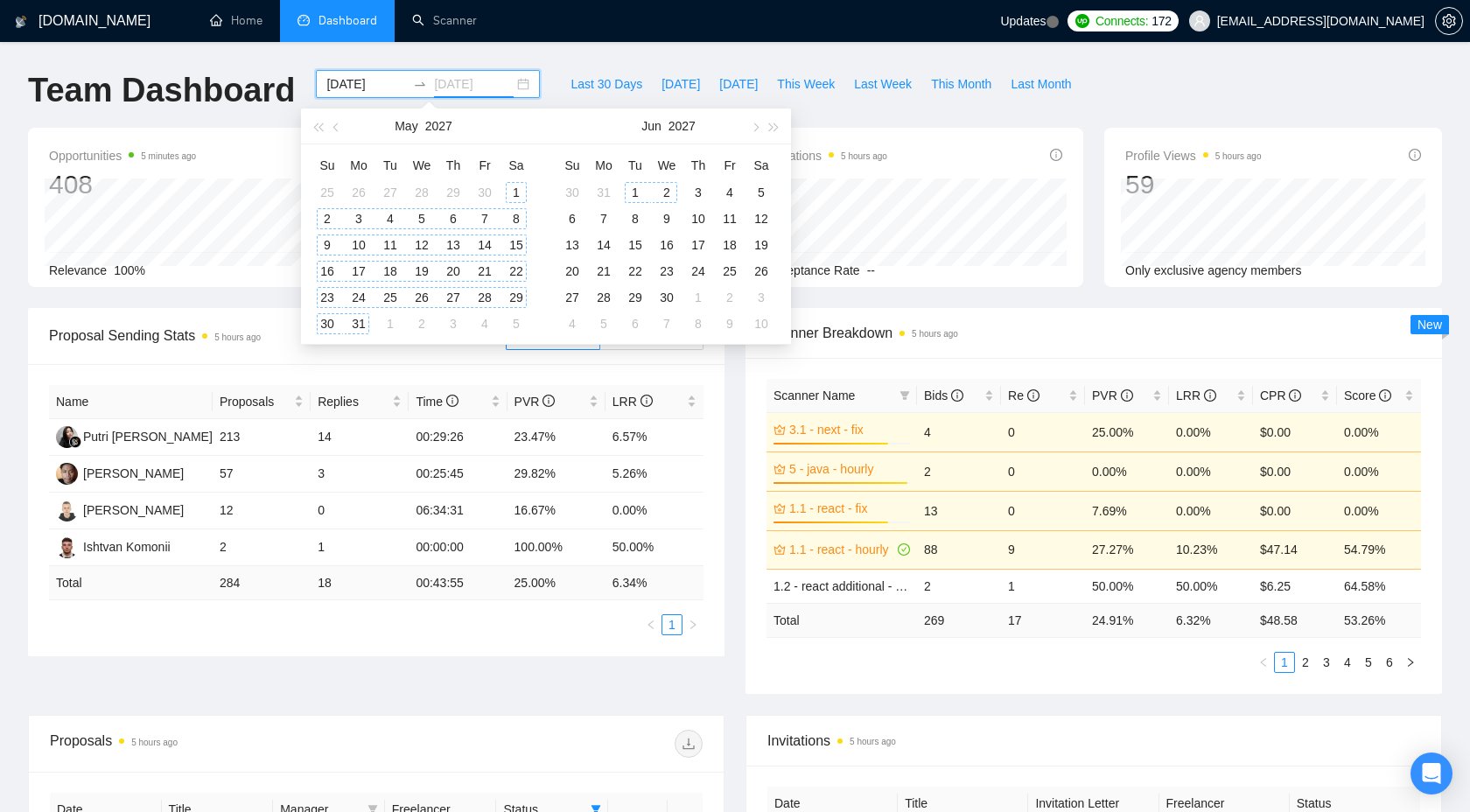click on "2" at bounding box center (667, 192) 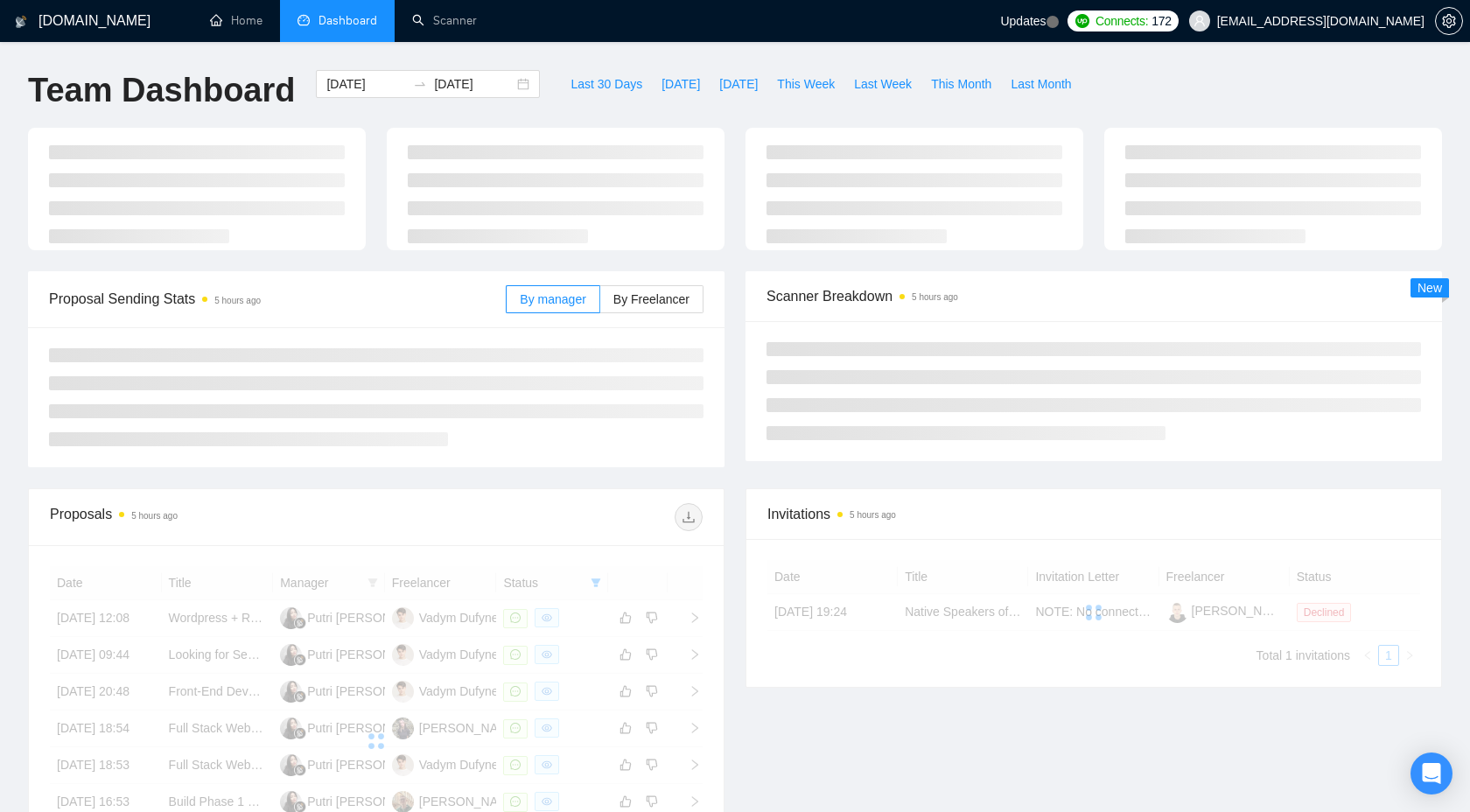 click at bounding box center [556, 180] 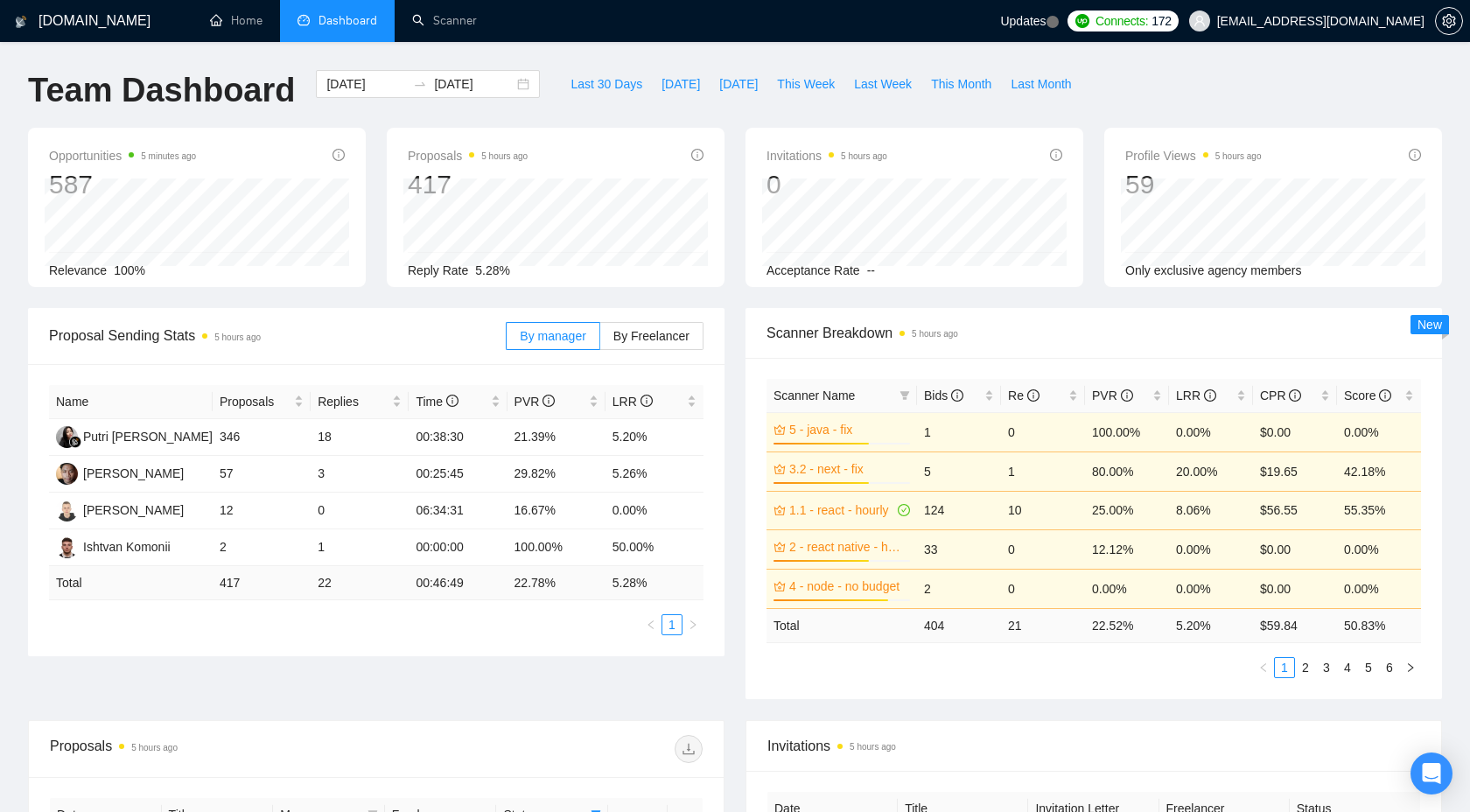 scroll, scrollTop: 766, scrollLeft: 0, axis: vertical 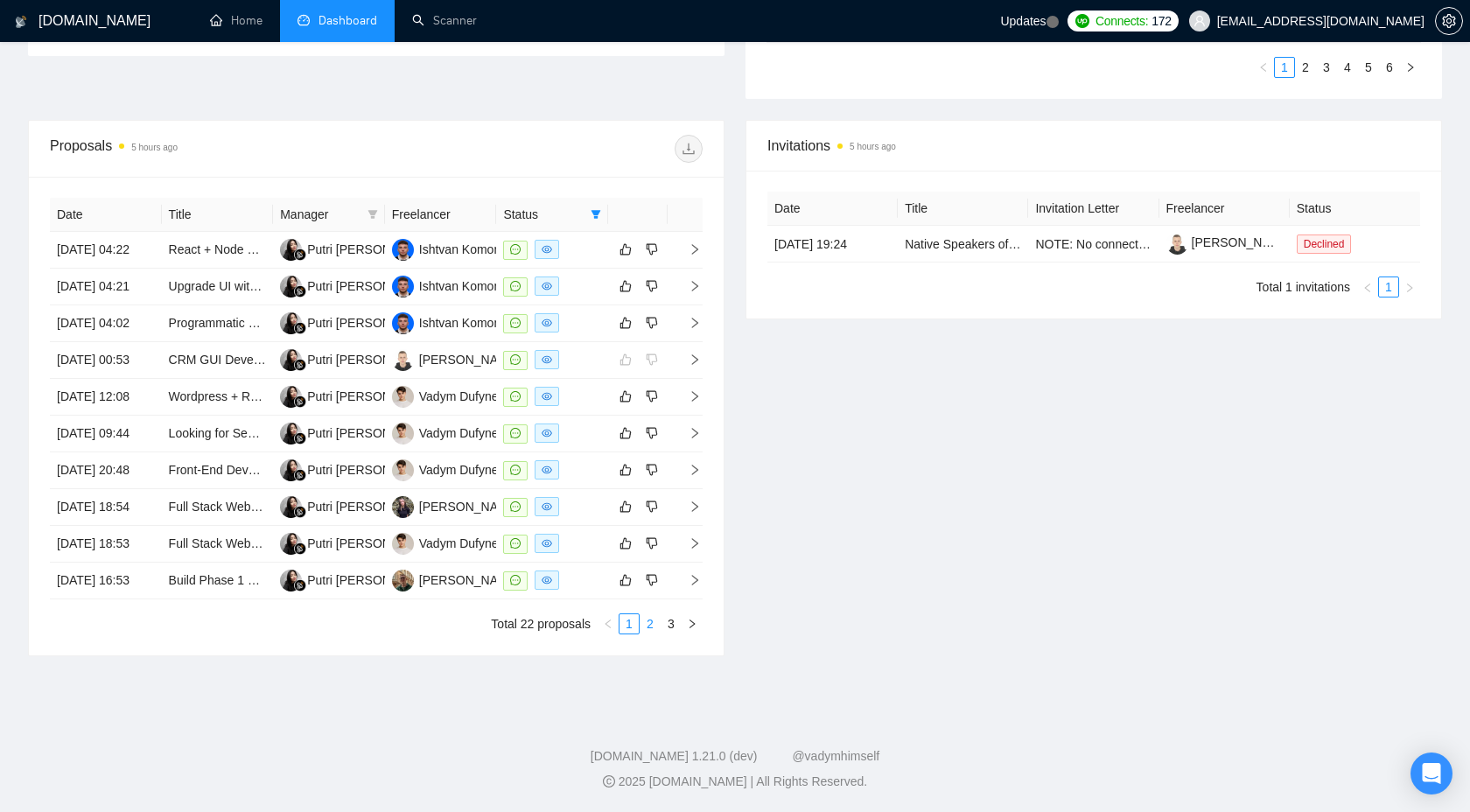 click on "2" at bounding box center [650, 624] 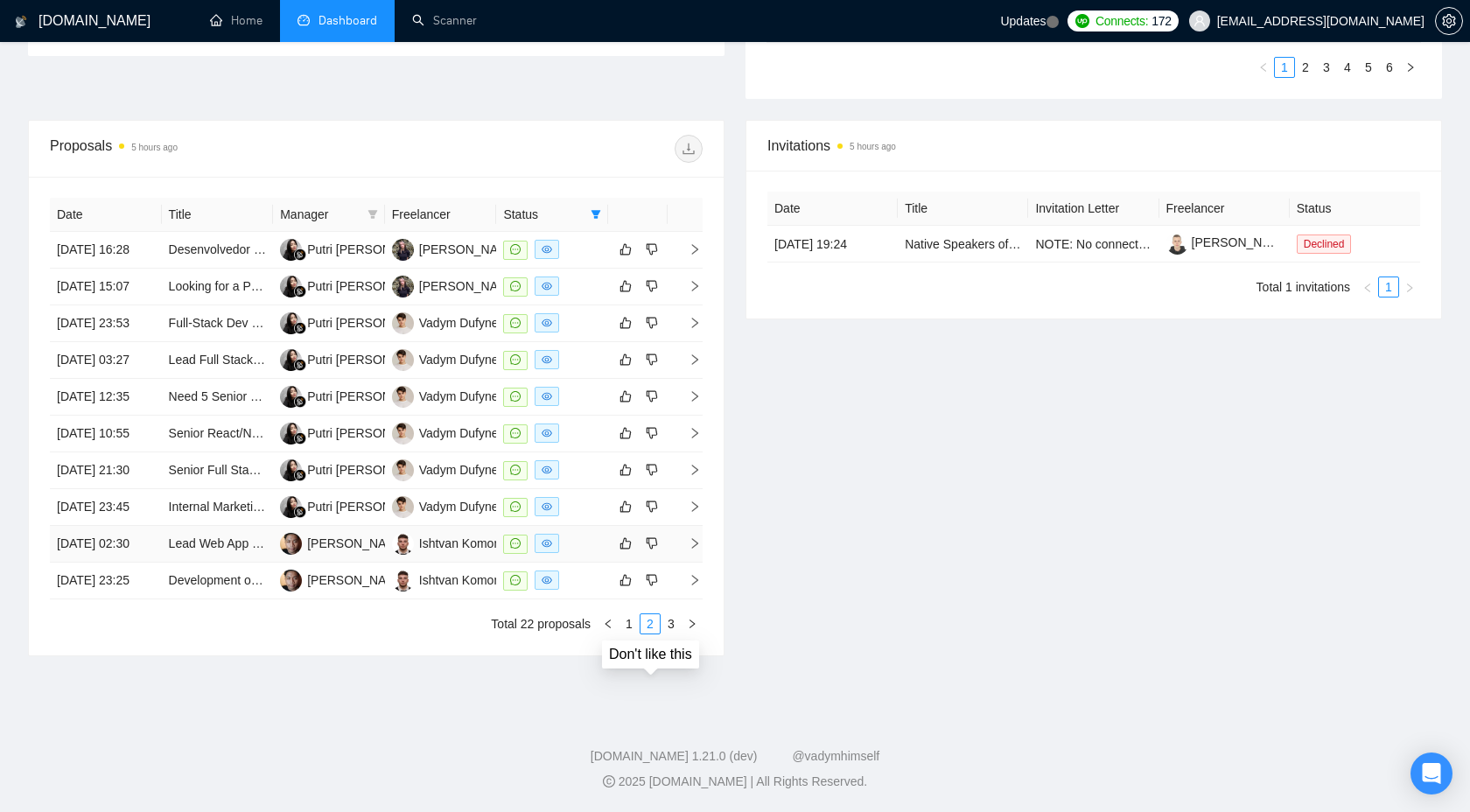 scroll, scrollTop: 658, scrollLeft: 0, axis: vertical 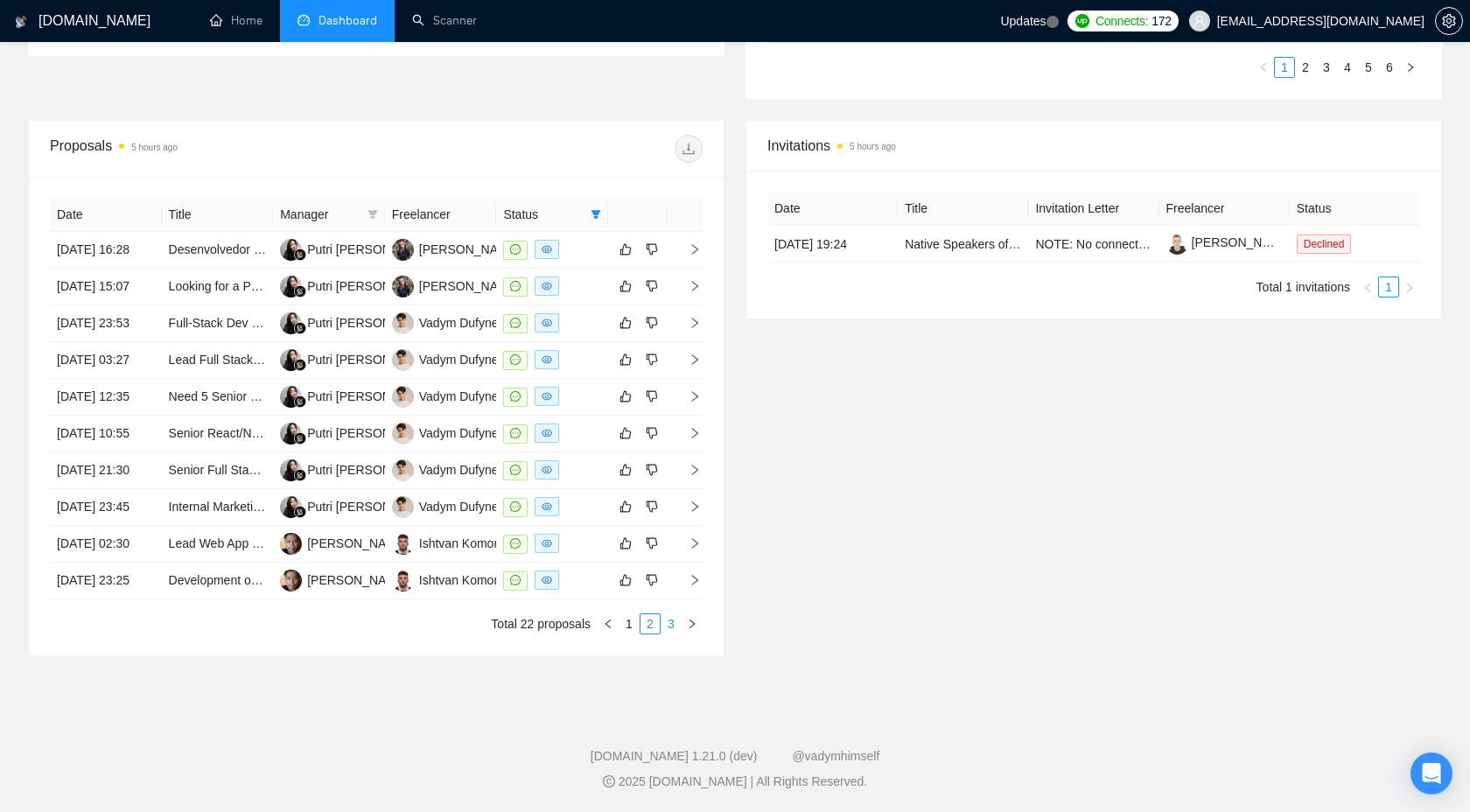 click on "3" at bounding box center (671, 624) 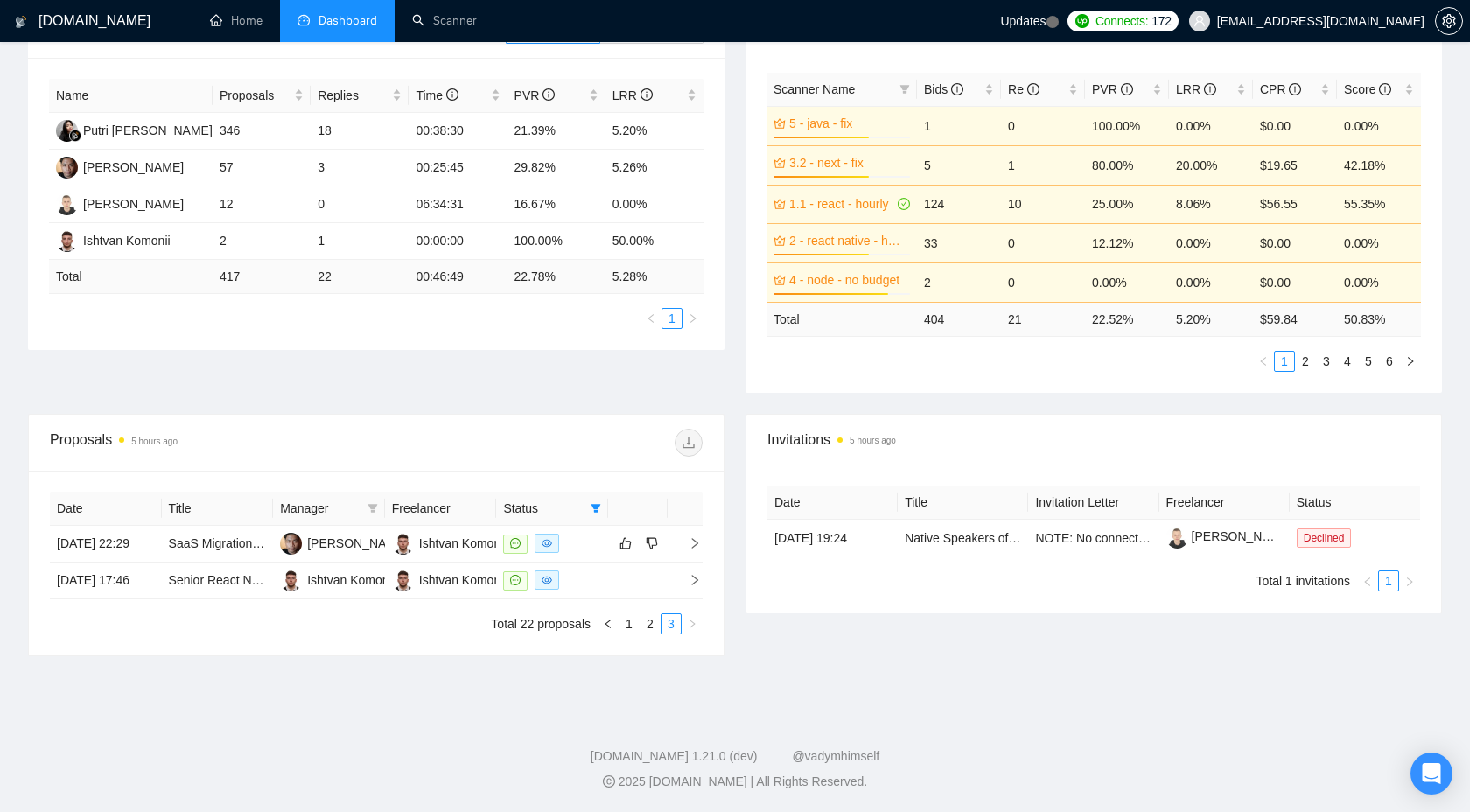 scroll, scrollTop: 340, scrollLeft: 0, axis: vertical 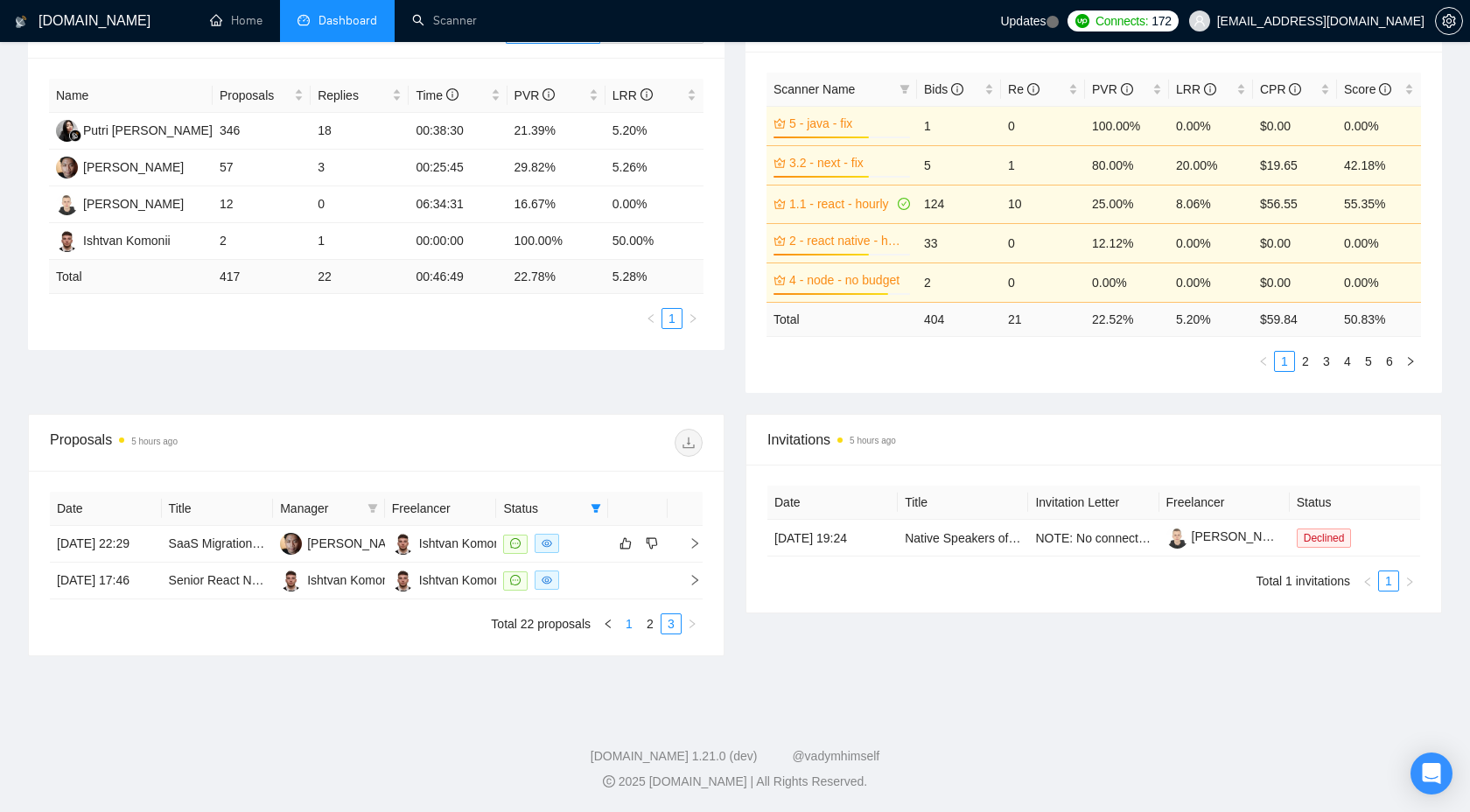 click on "1" at bounding box center [629, 624] 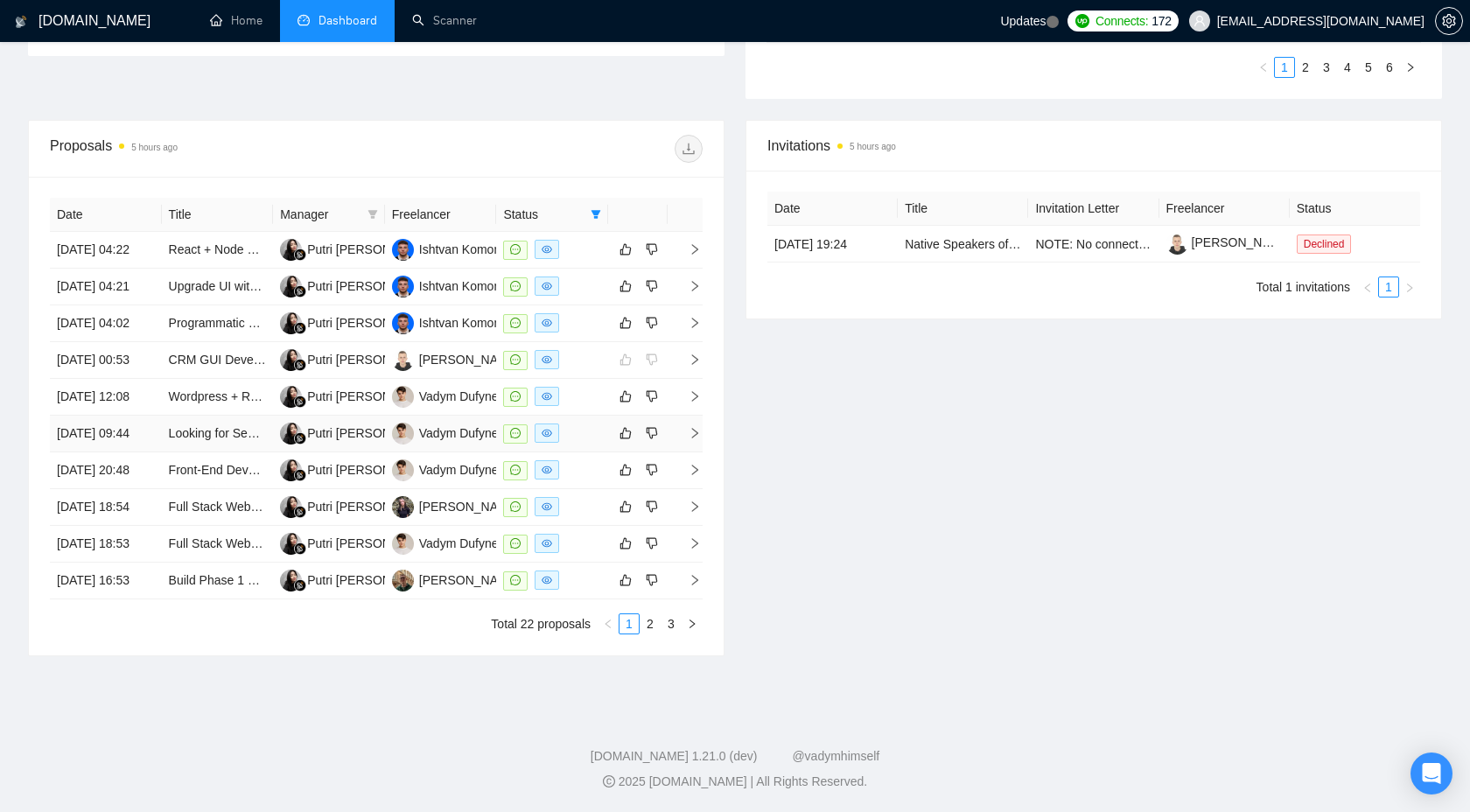 scroll, scrollTop: 659, scrollLeft: 0, axis: vertical 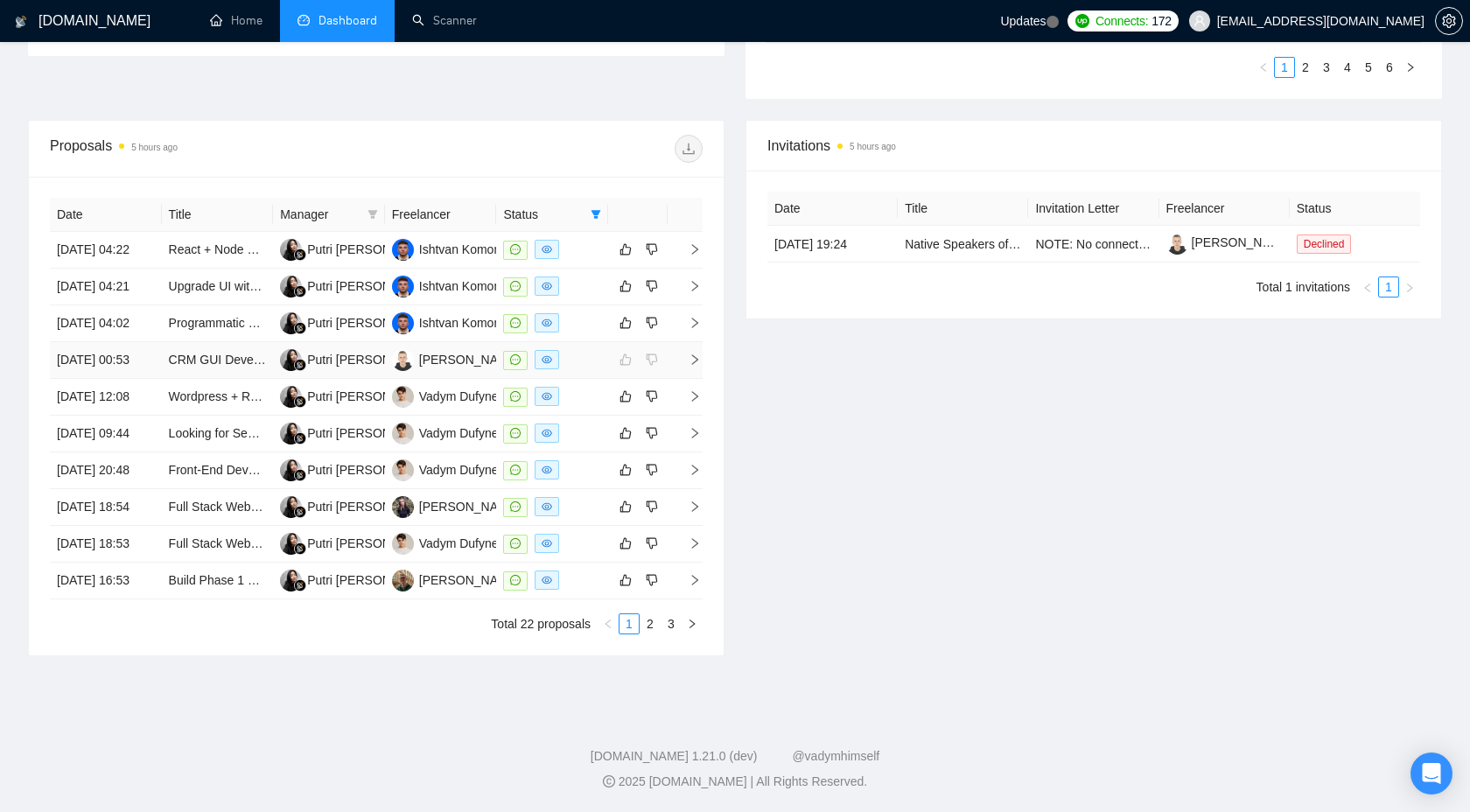click at bounding box center [685, 360] 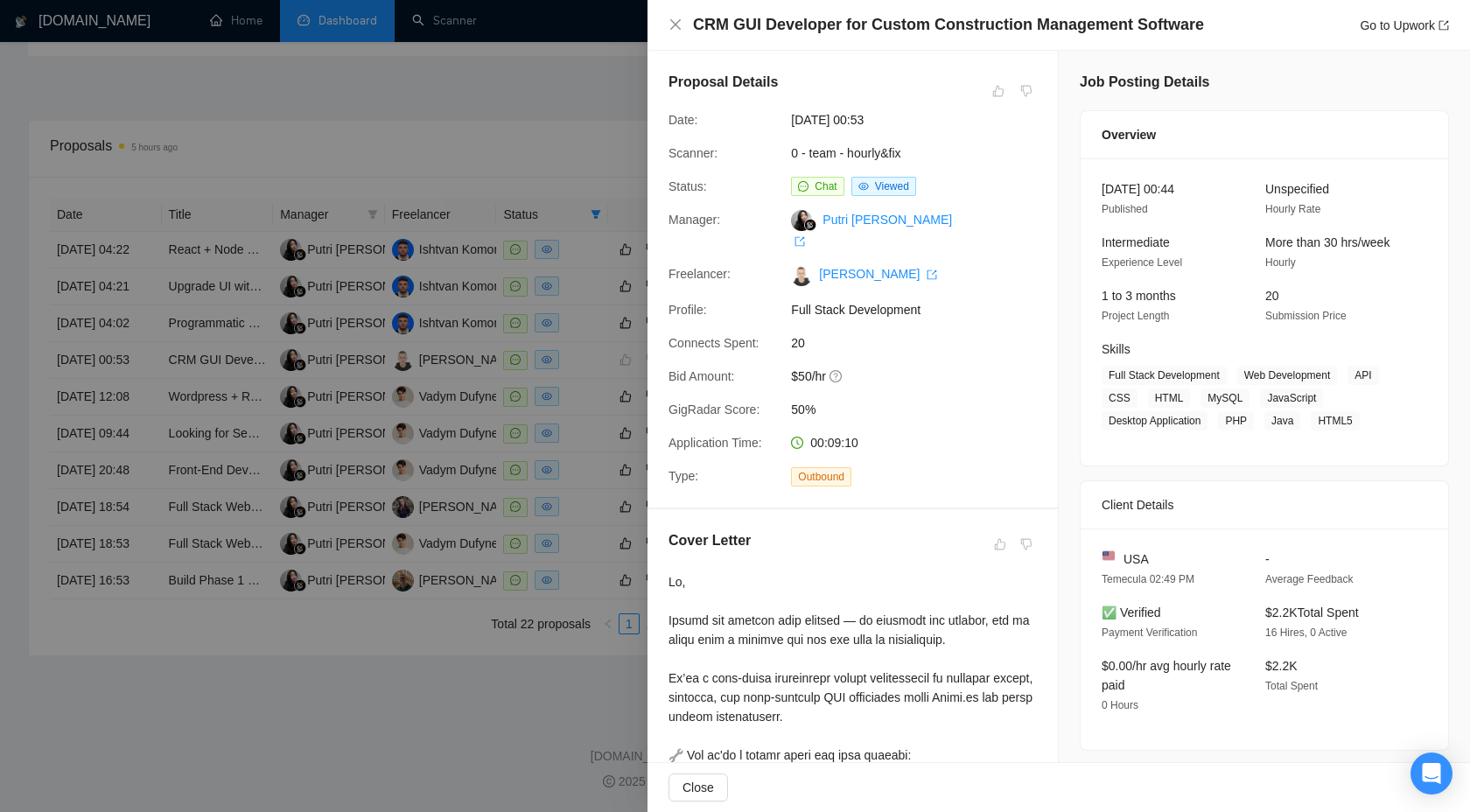 click at bounding box center (735, 406) 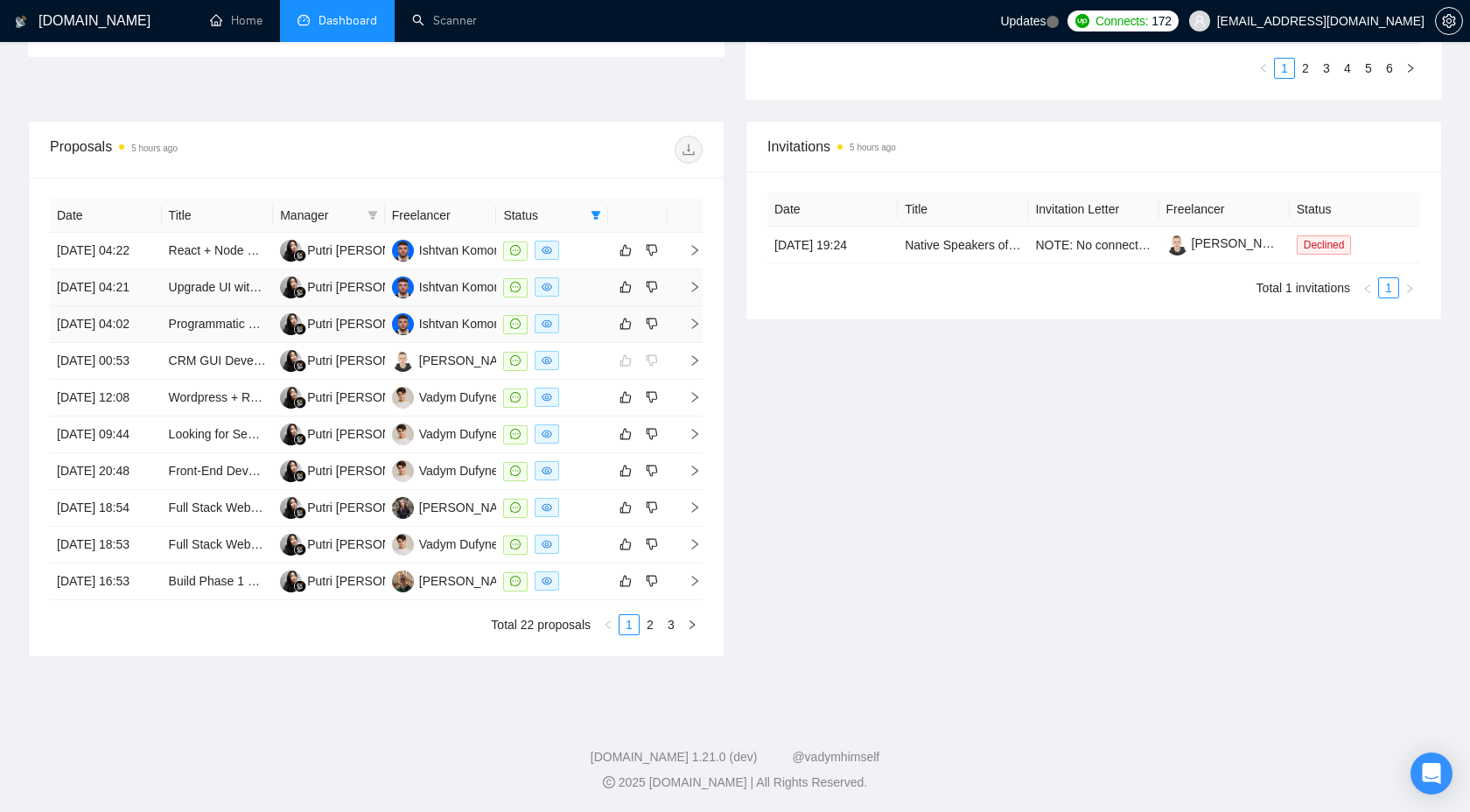 scroll, scrollTop: 581, scrollLeft: 0, axis: vertical 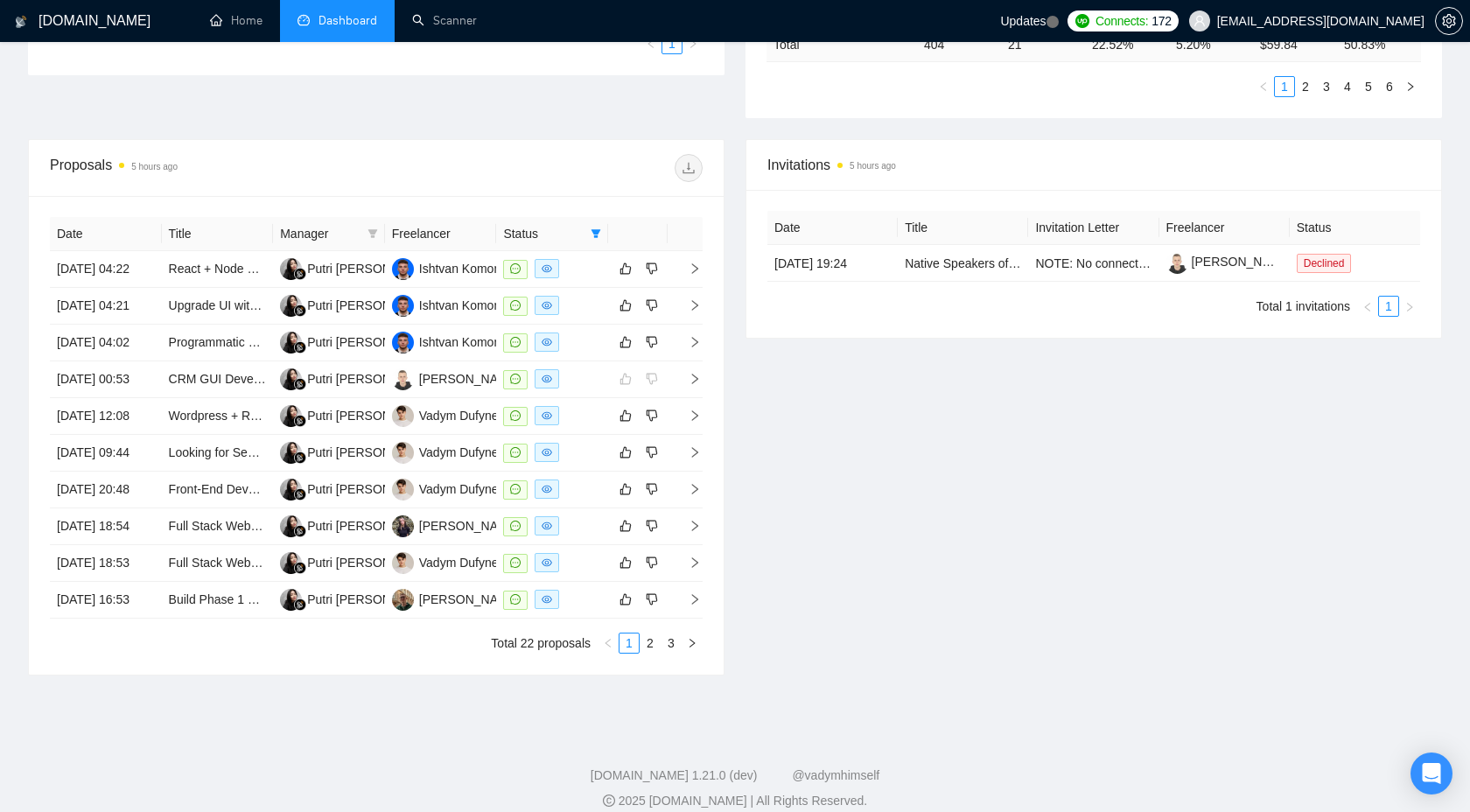 click on "Freelancer" at bounding box center (441, 234) 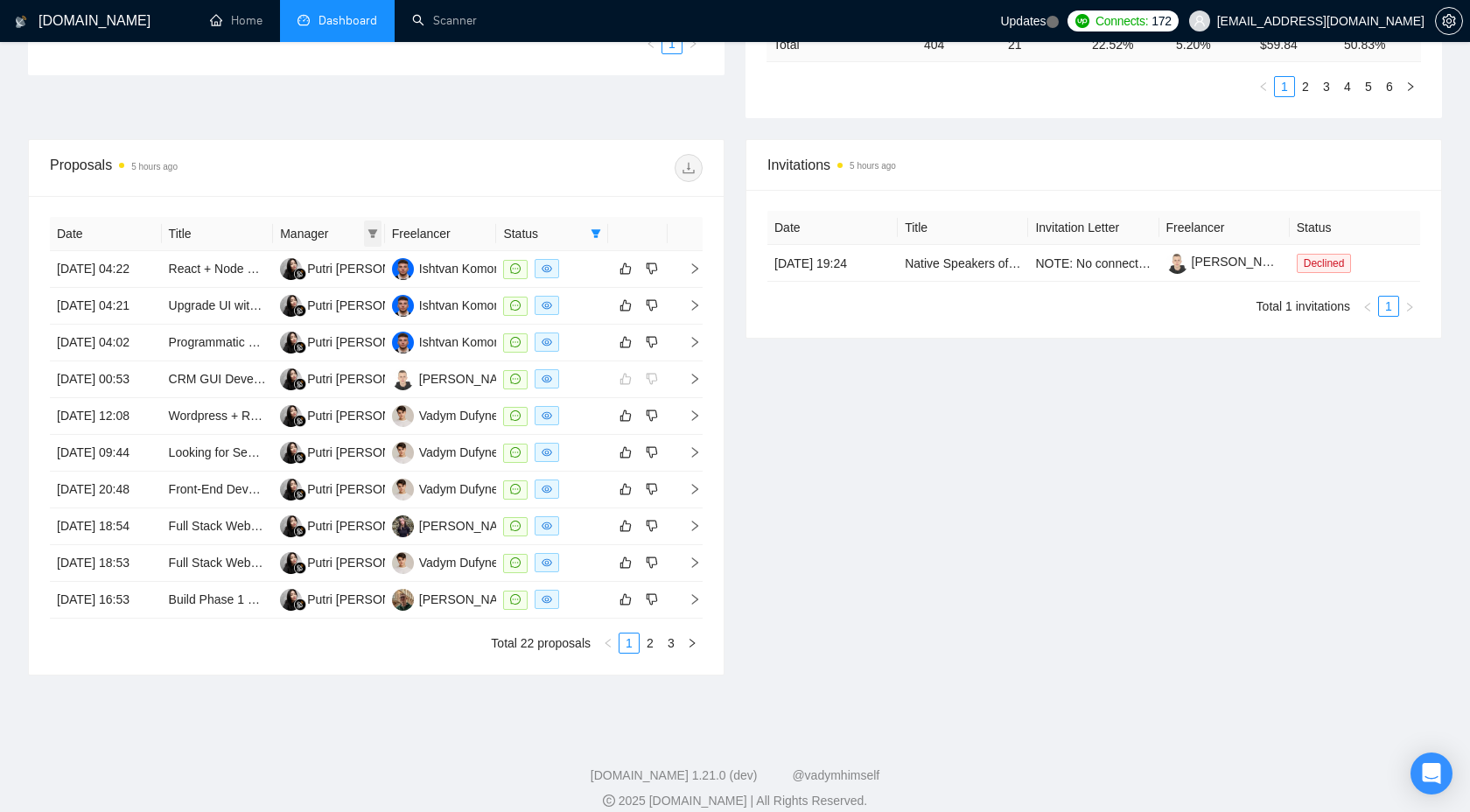 click at bounding box center [373, 234] 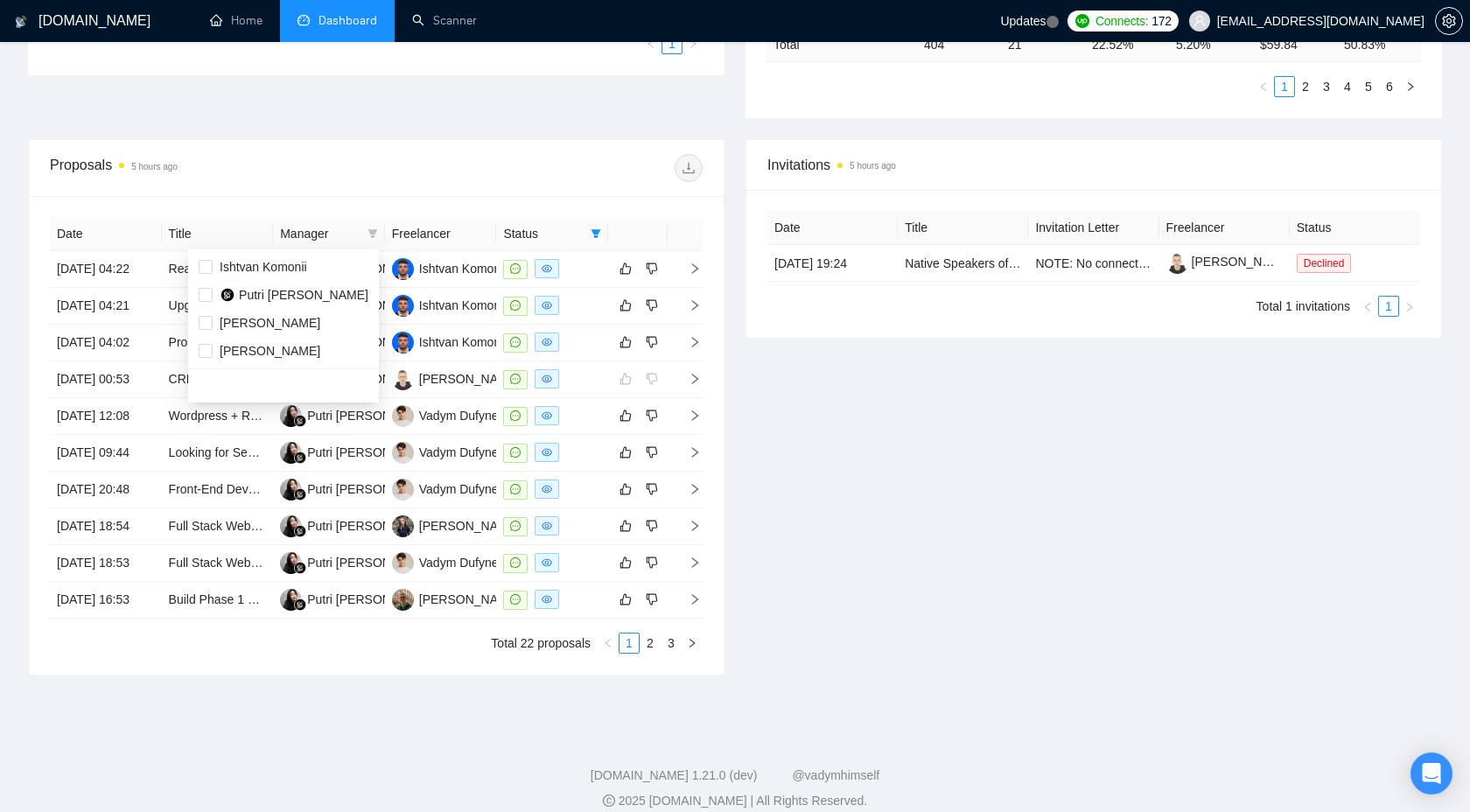 click on "Proposals 5 hours ago" at bounding box center [376, 168] 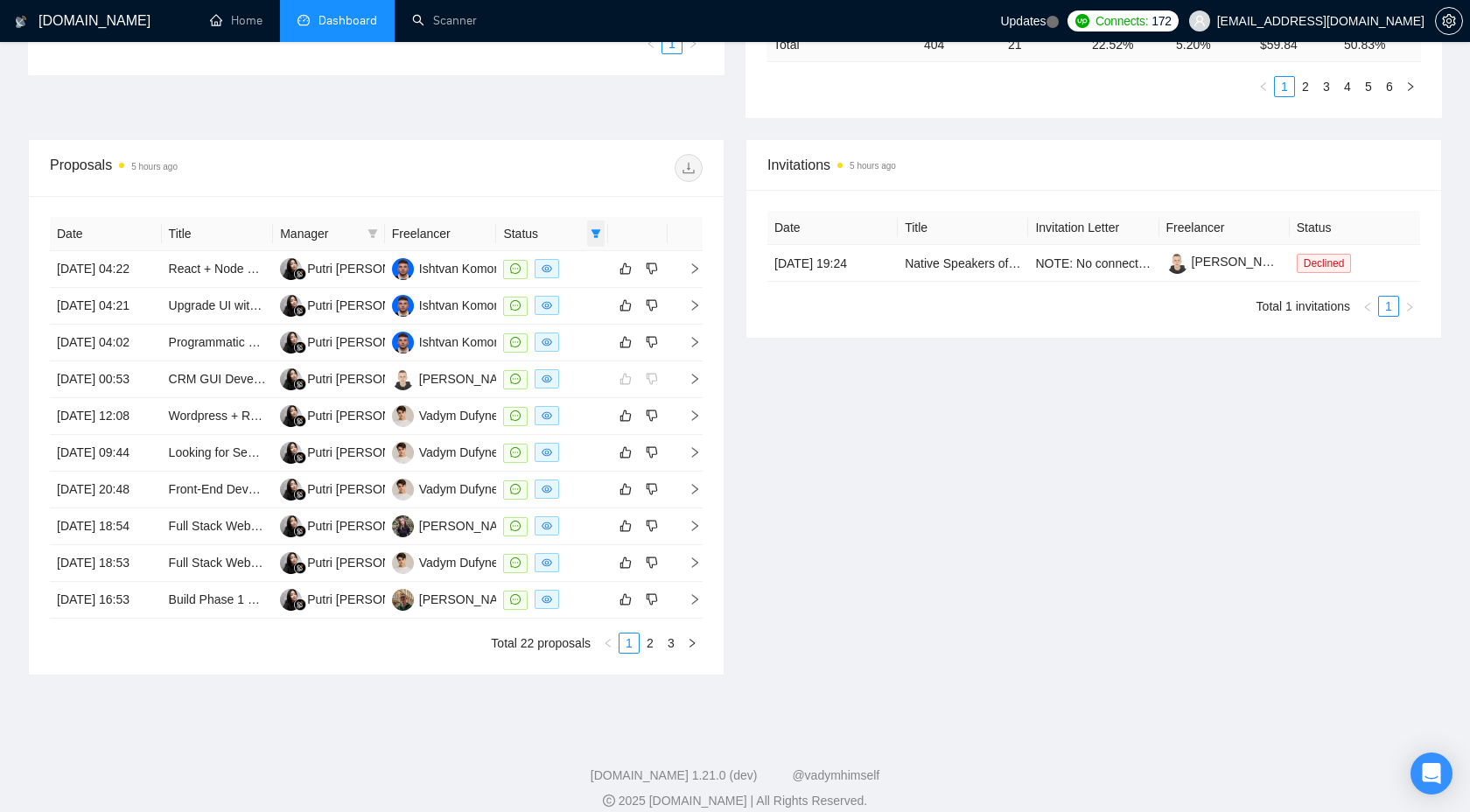 click 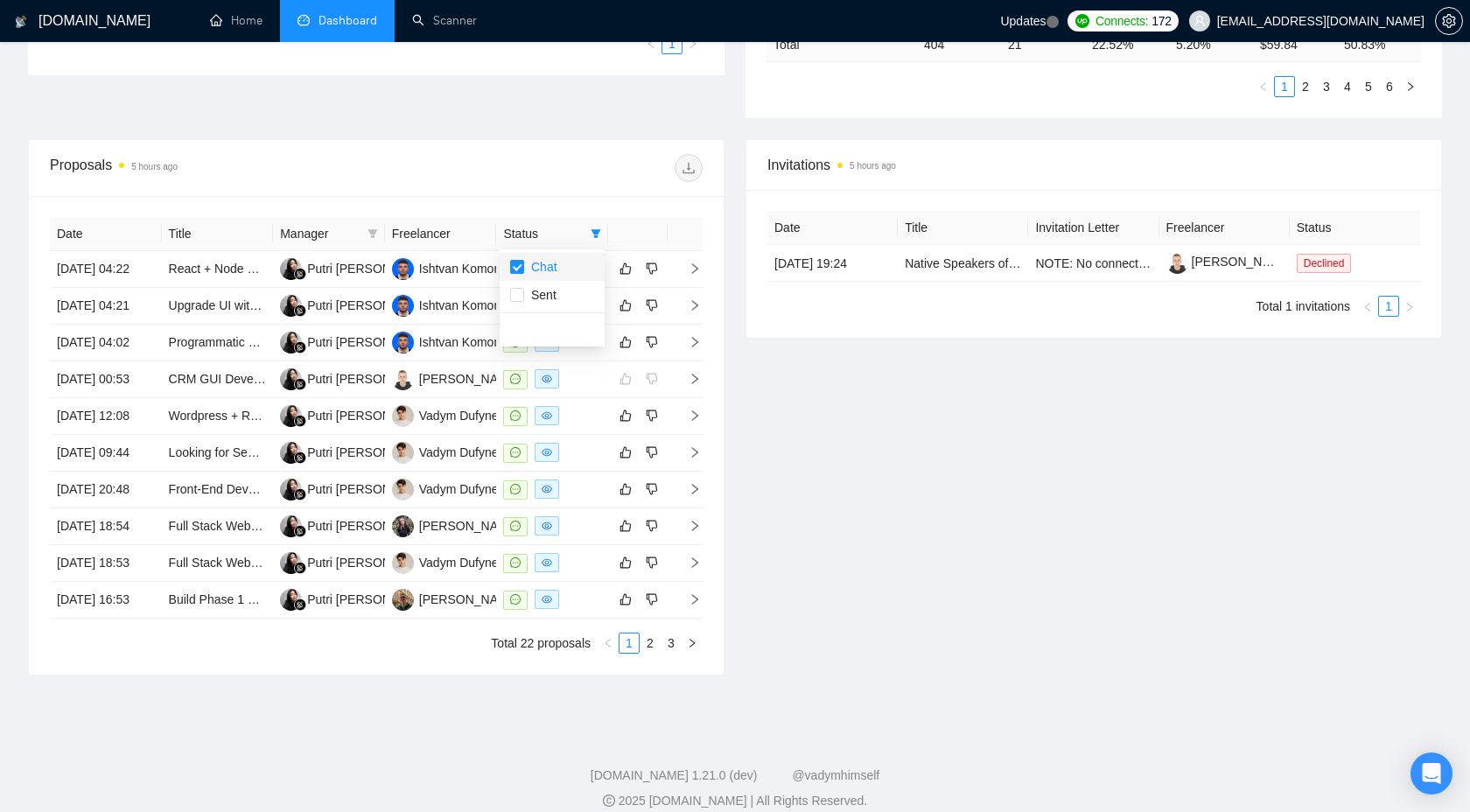 click on "Chat" at bounding box center (541, 267) 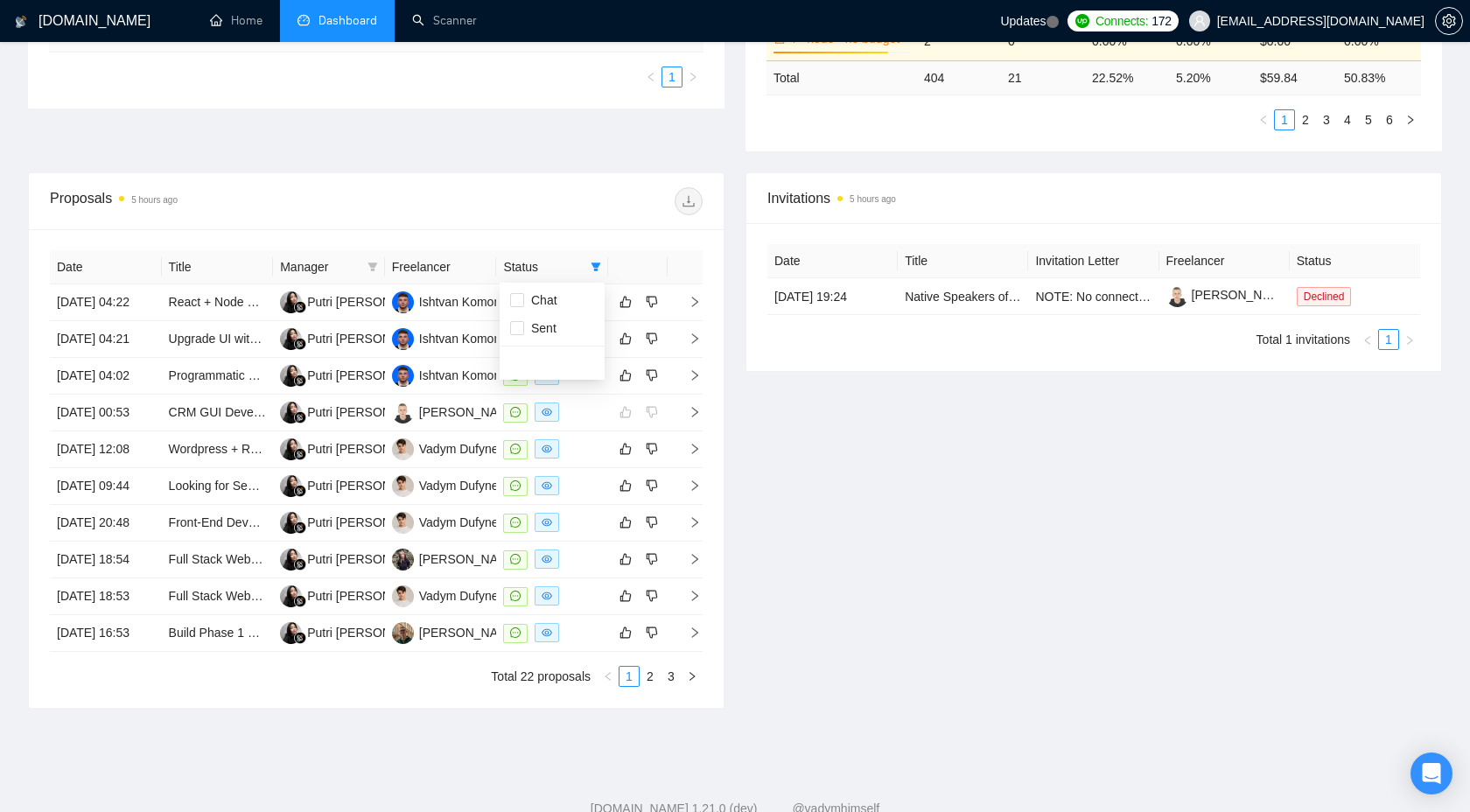scroll, scrollTop: 516, scrollLeft: 0, axis: vertical 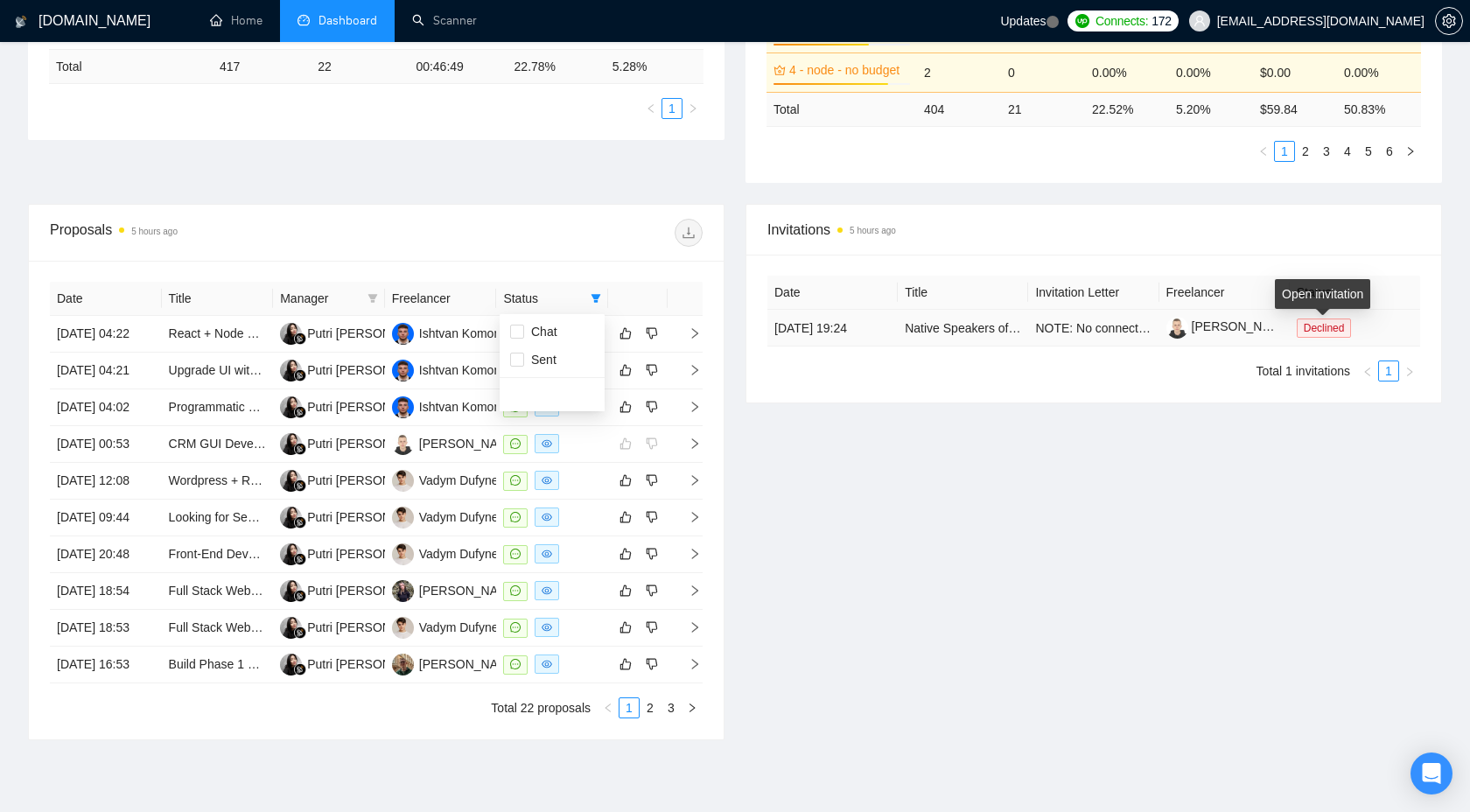 click on "Declined" at bounding box center (1324, 328) 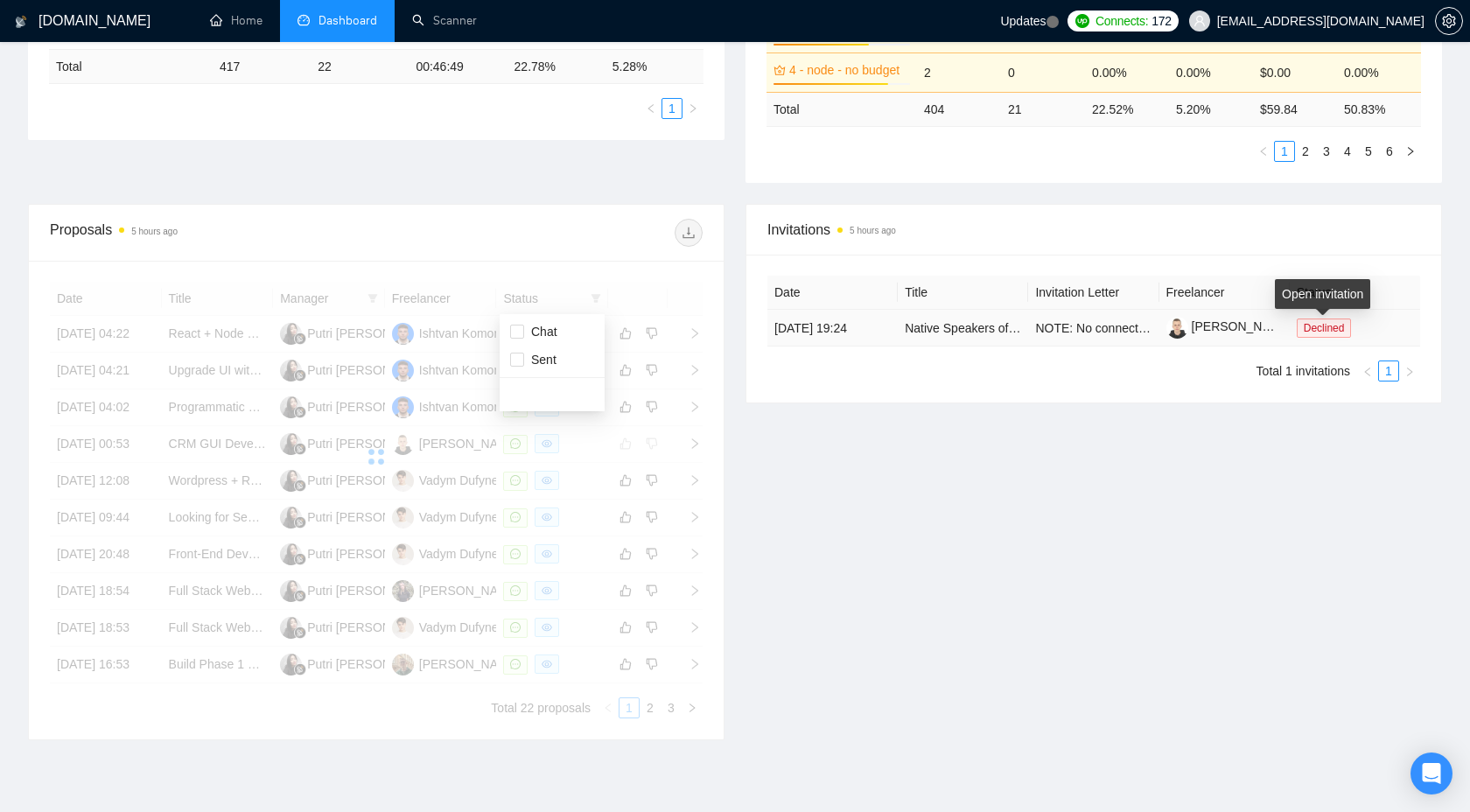 click at bounding box center [539, 233] 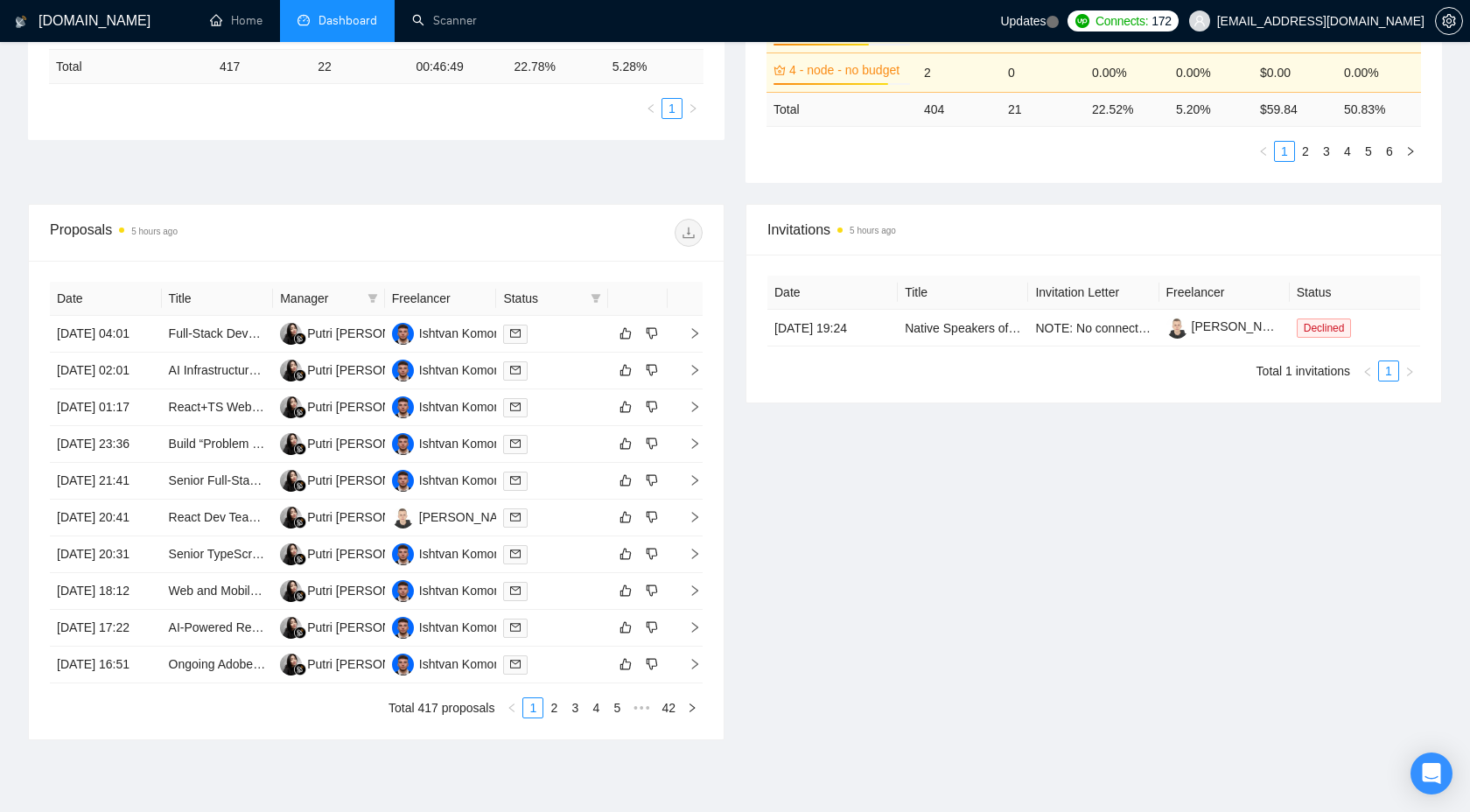 click on "Freelancer" at bounding box center [441, 298] 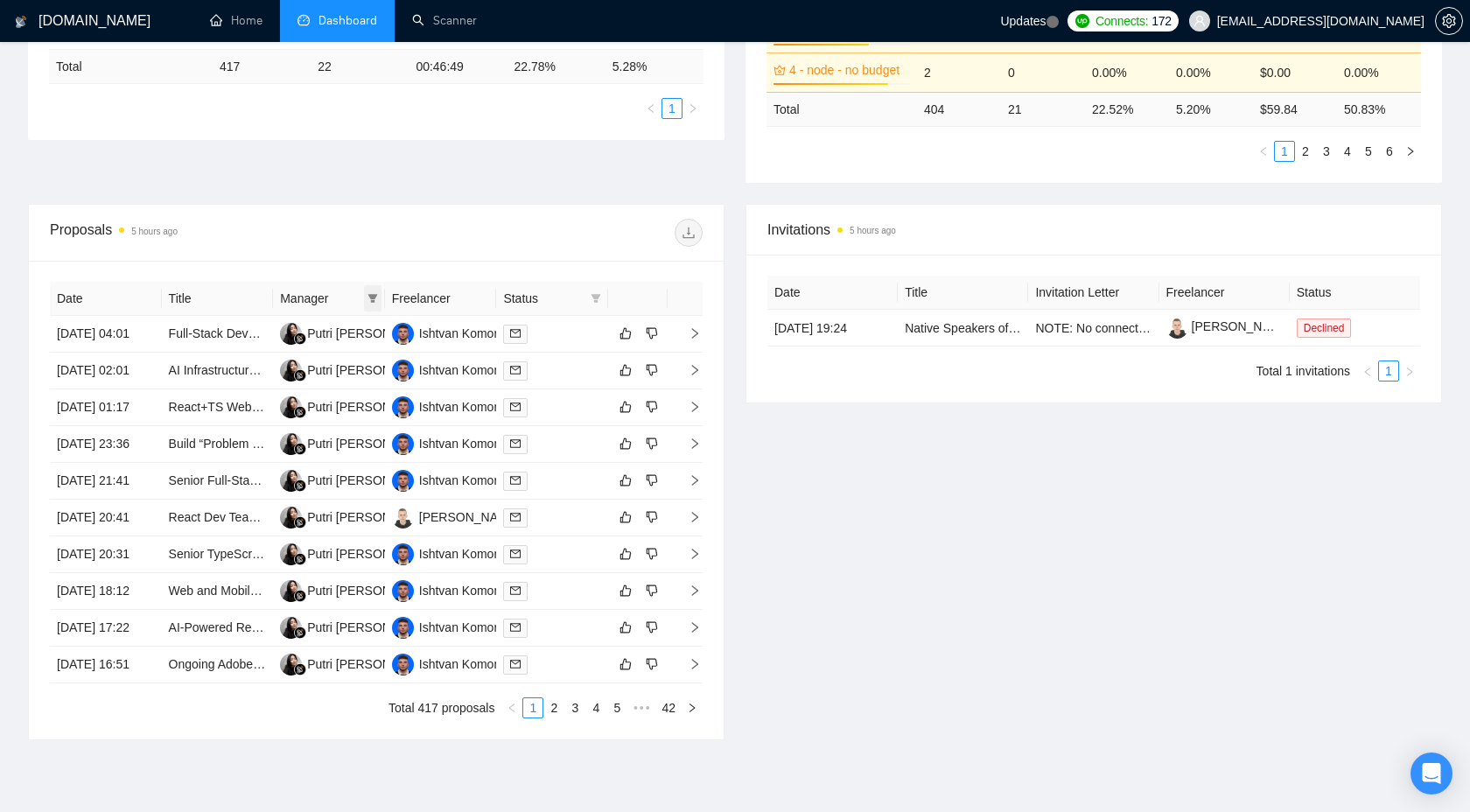 click at bounding box center (373, 298) 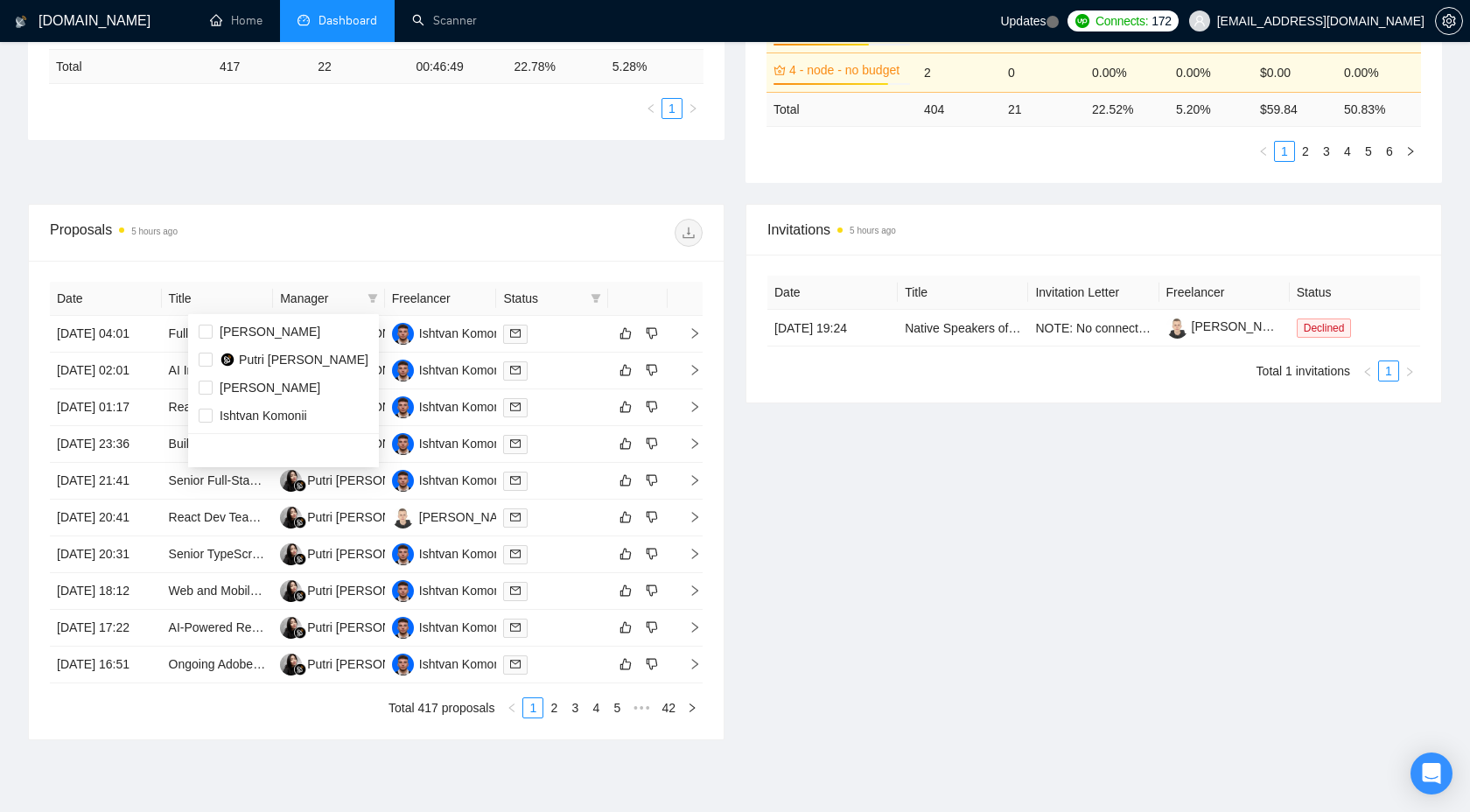 click on "Date Title Manager Freelancer Status               [DATE] 04:01 Full-Stack Developer with AI Expertise for HomeSync App Putri Mauliananda Ishtvan Komonii [DATE] 02:01 AI Infrastructure Engineer for Memory Layer MVP Development Putri [PERSON_NAME] Komonii [DATE] 01:17 React+TS Webapp refactoring Putri [PERSON_NAME] Komonii [DATE] 23:36 Build “Problem Solving AI” – AI-Powered Troubleshooting Platform for Manufacturing Engineers Putri [PERSON_NAME] Komonii [DATE] 21:41 Senior Full-Stack Engineer (Node.js, Retool/React) for Real-Time App Putri Mauliananda Ishtvan Komonii [DATE] 20:41 React Dev Team for PWA & Mobile App Finalization – Video Bookmarking App (NDA Required) Putri [PERSON_NAME] [DATE] 20:31 Senior TypeScript Fullstack Developer (Next.js App Router / tRPC) with 10+ years experience Putri Mauliananda Ishtvan Komonii [DATE] 18:12 Web and Mobile App Development (Next.js & React Native/Flutter) Putri Mauliananda 1 2" at bounding box center (376, 500) 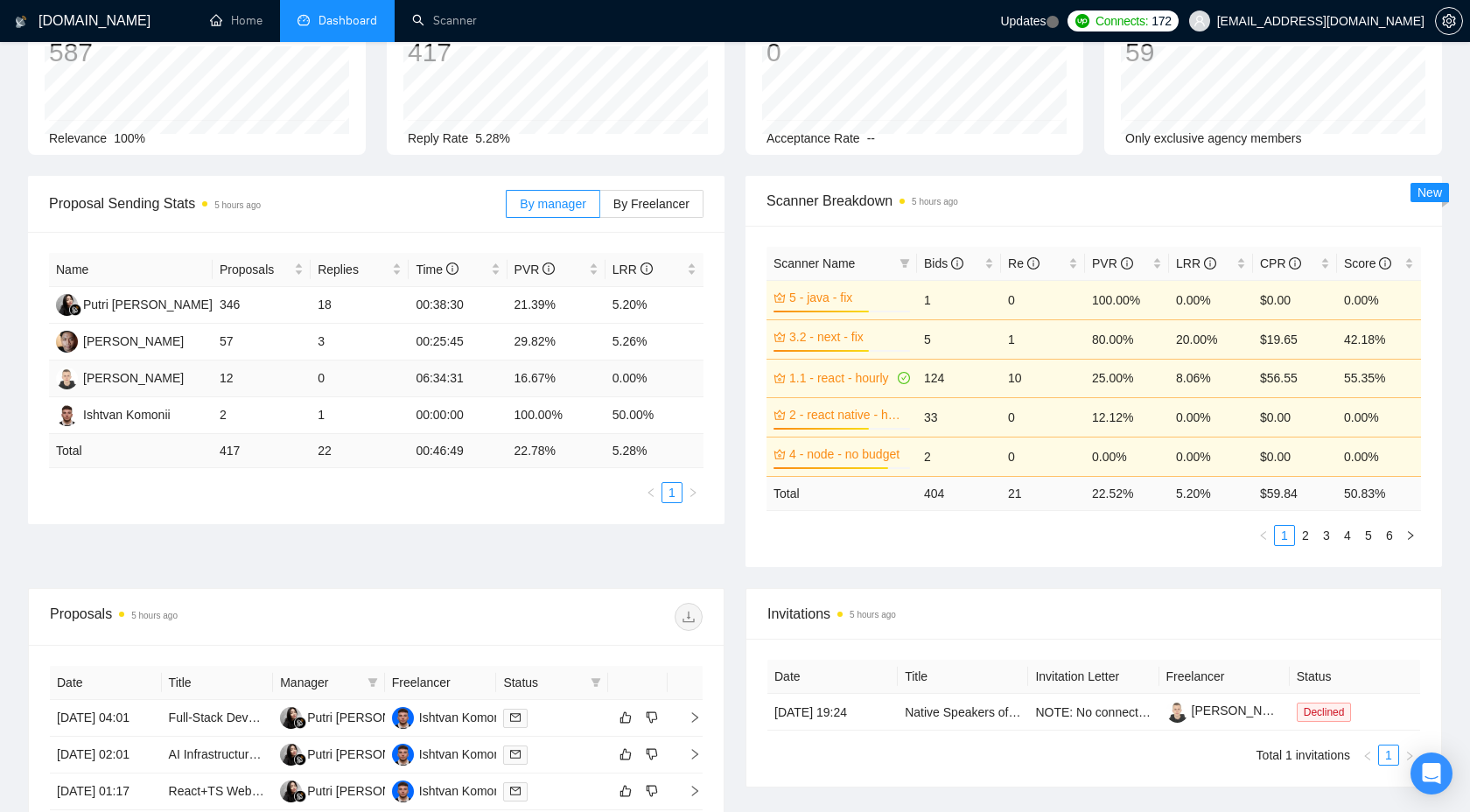 scroll, scrollTop: 0, scrollLeft: 0, axis: both 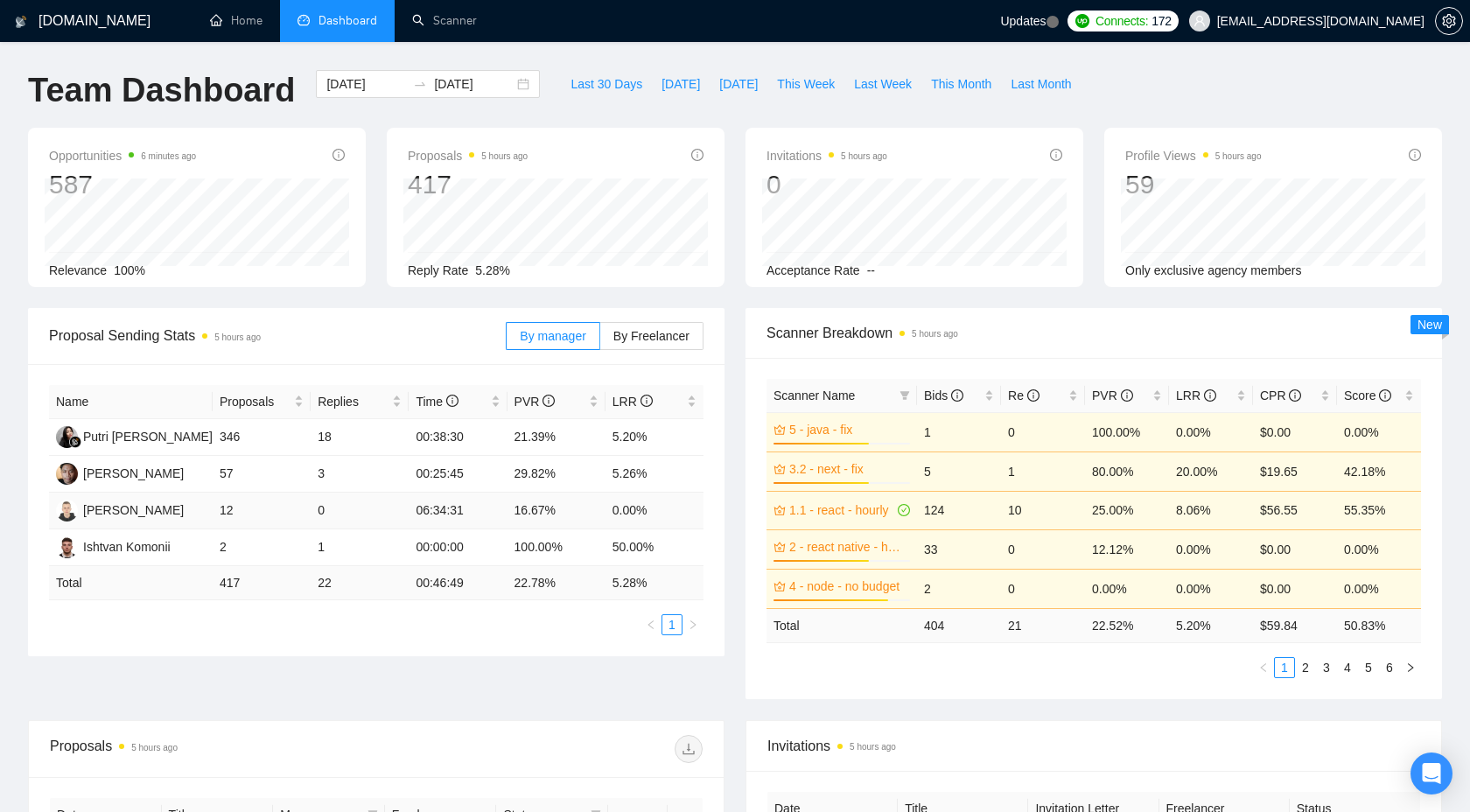 click on "[PERSON_NAME]" at bounding box center [130, 511] 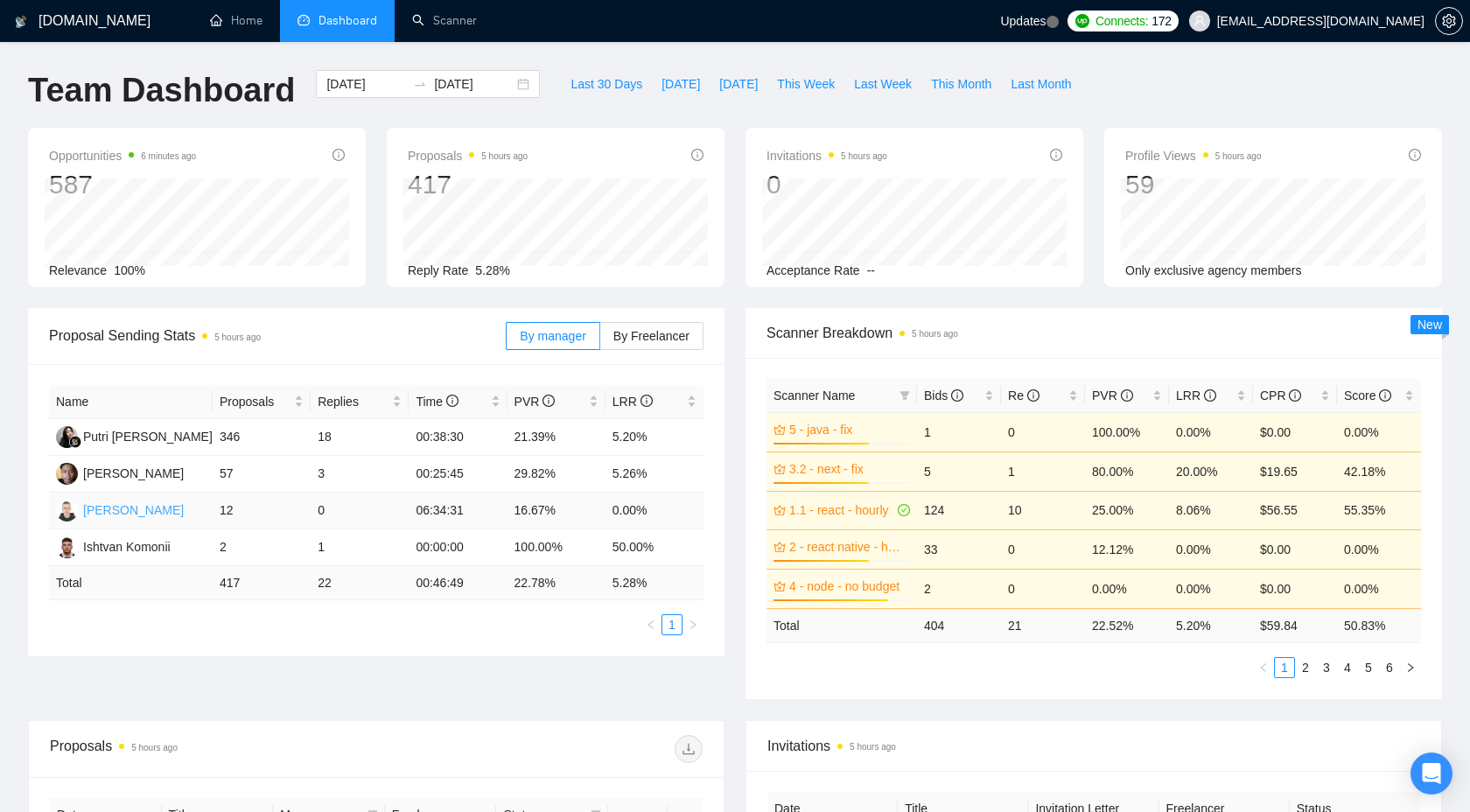 click on "[PERSON_NAME]" at bounding box center [133, 510] 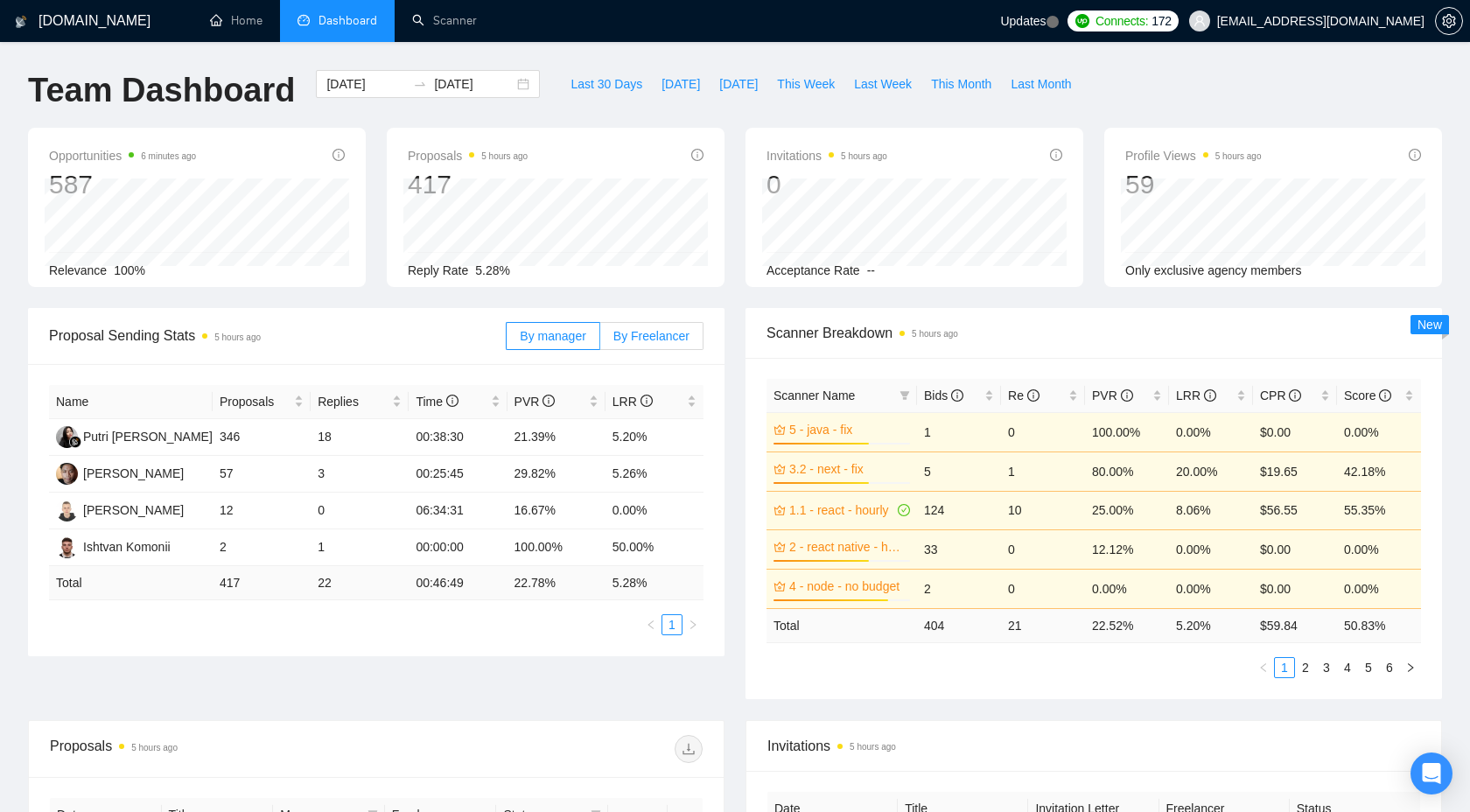 click on "By Freelancer" at bounding box center (651, 336) 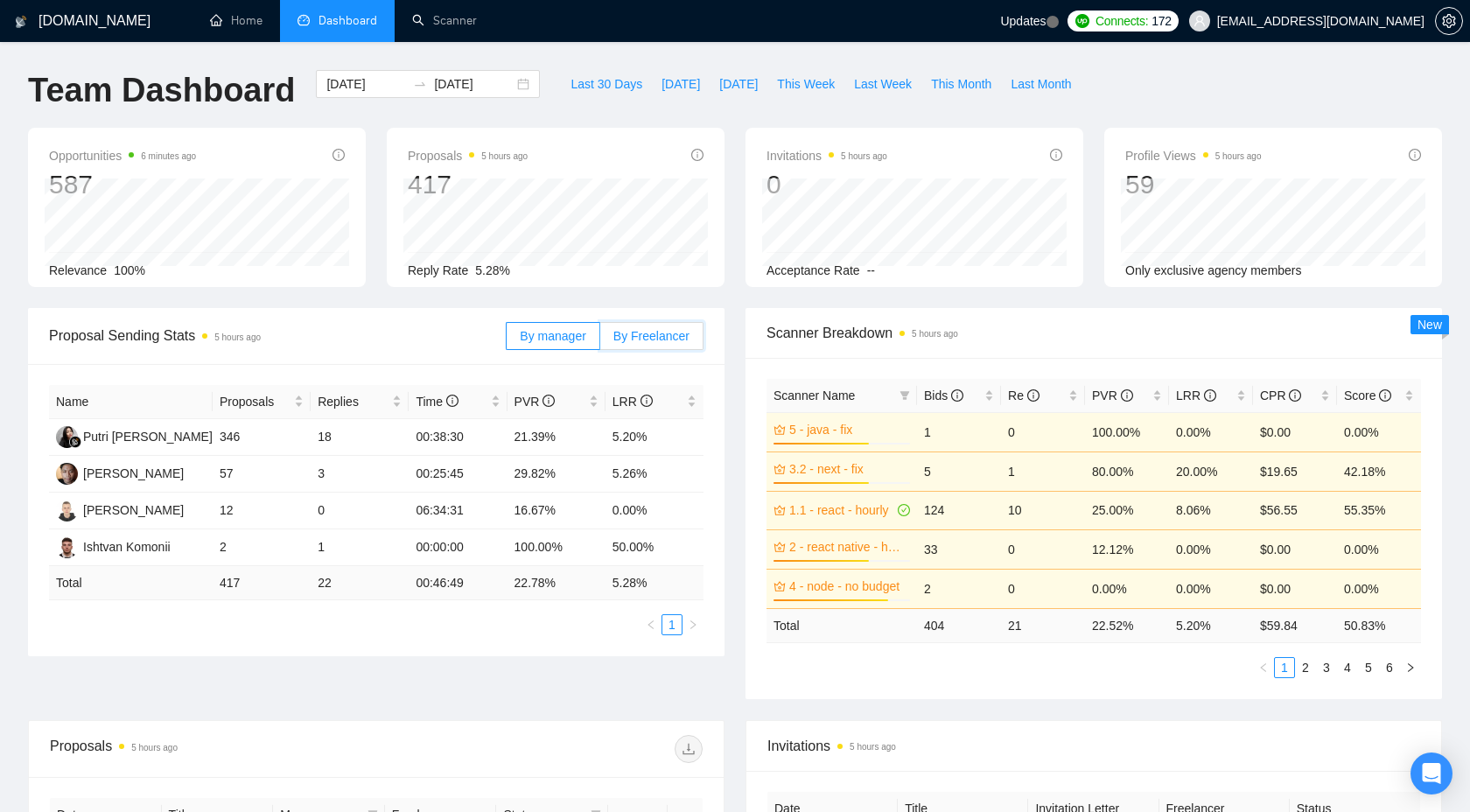 click on "By Freelancer" at bounding box center (600, 340) 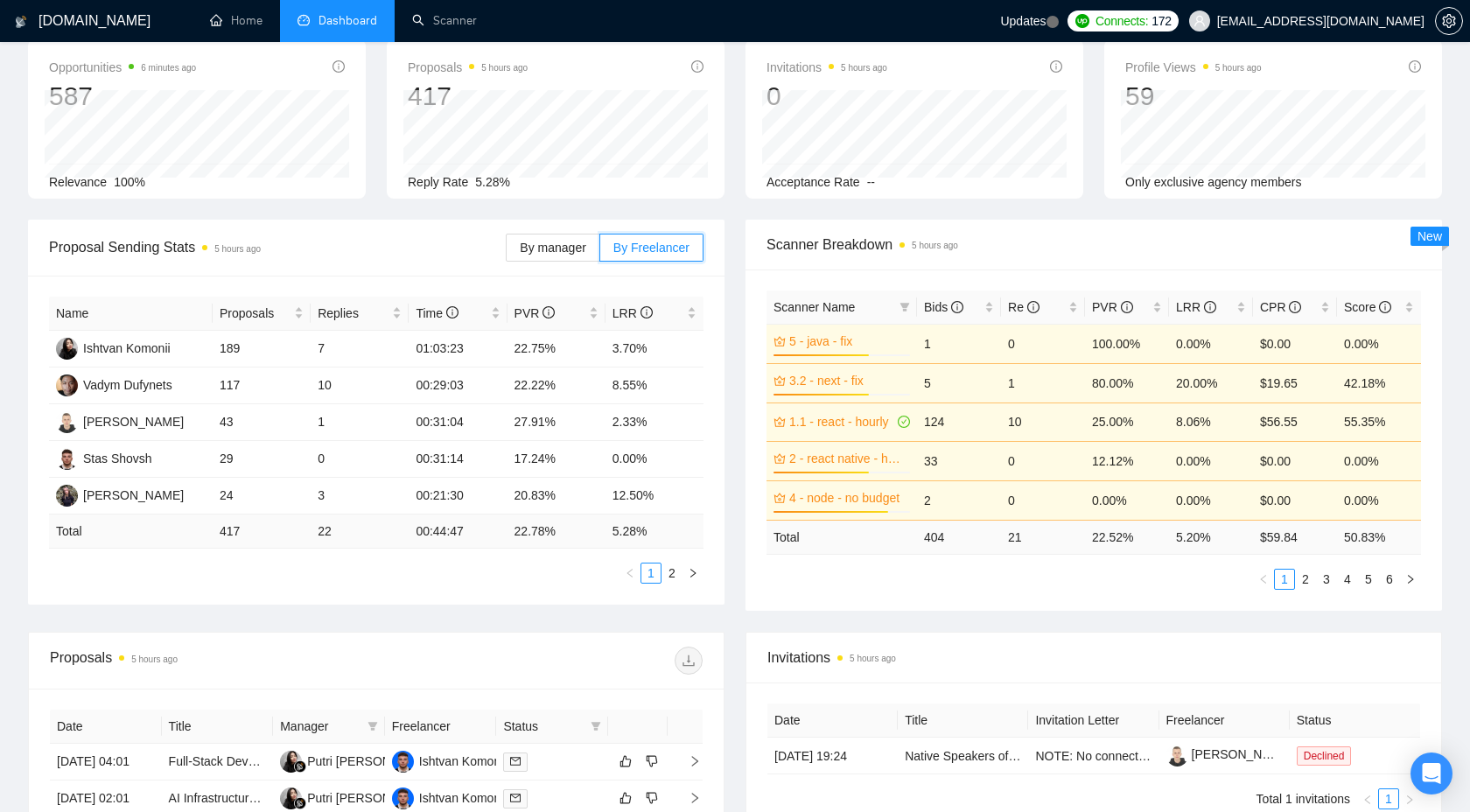 scroll, scrollTop: 0, scrollLeft: 0, axis: both 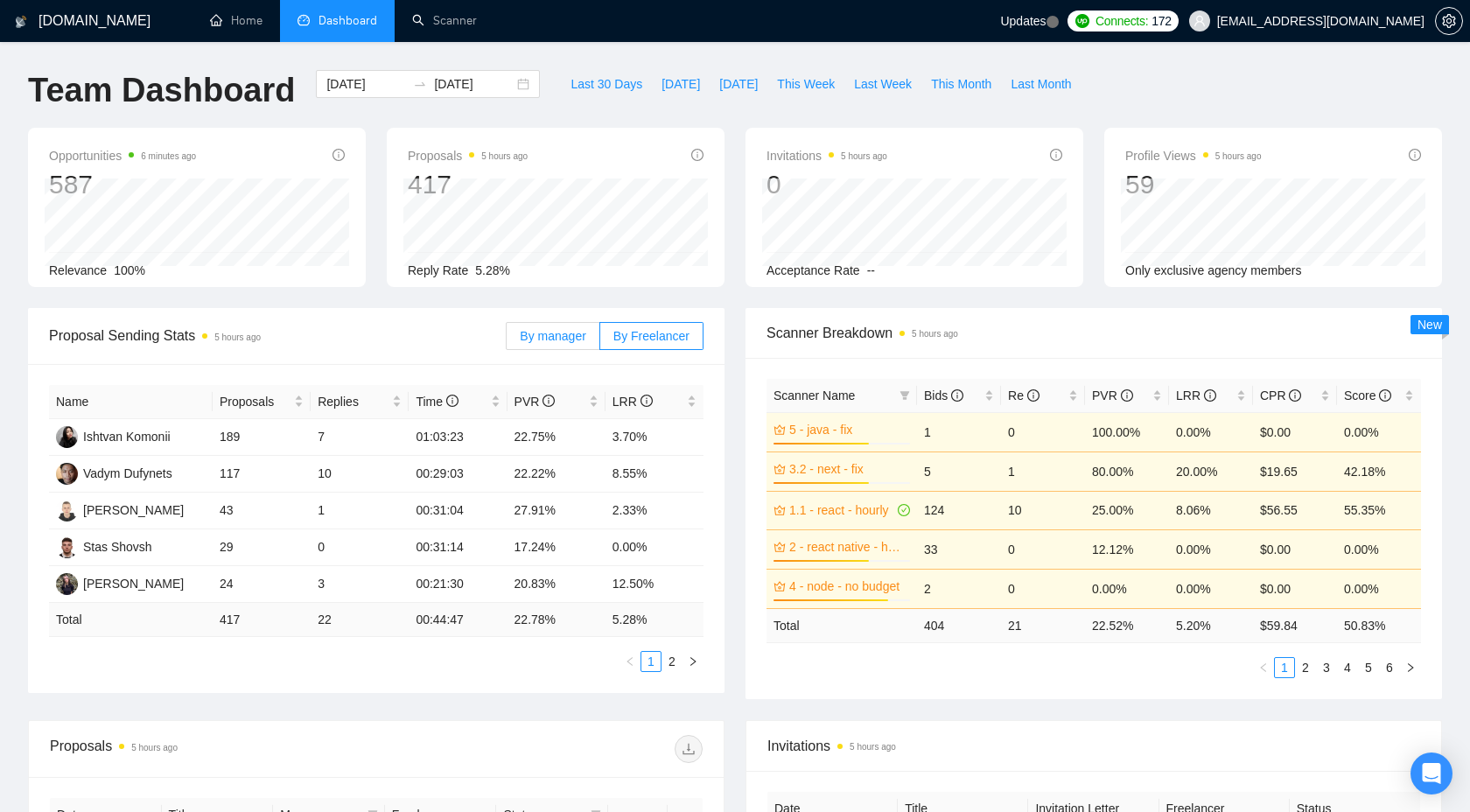 click on "By manager" at bounding box center [552, 336] 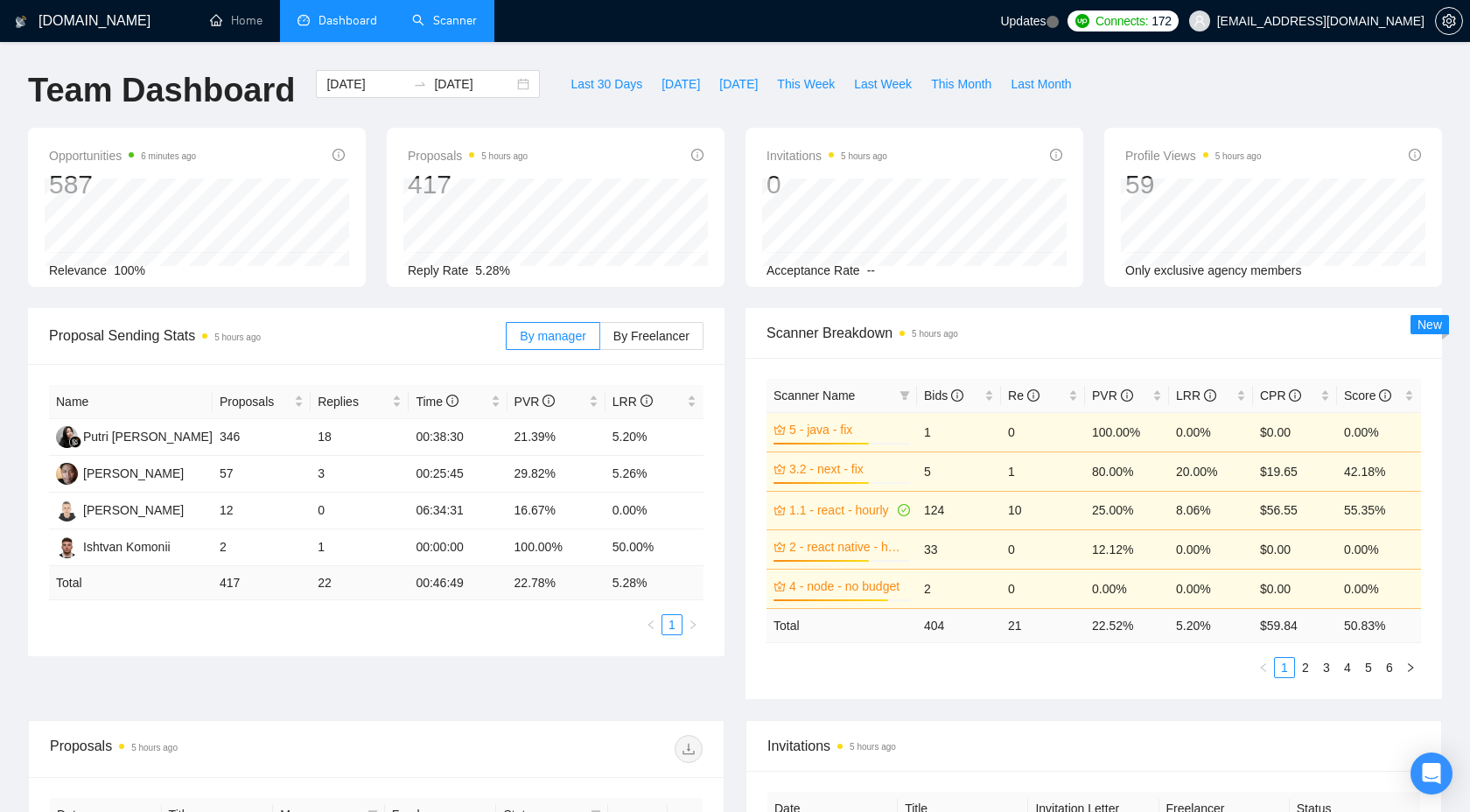 click on "Scanner" at bounding box center (444, 20) 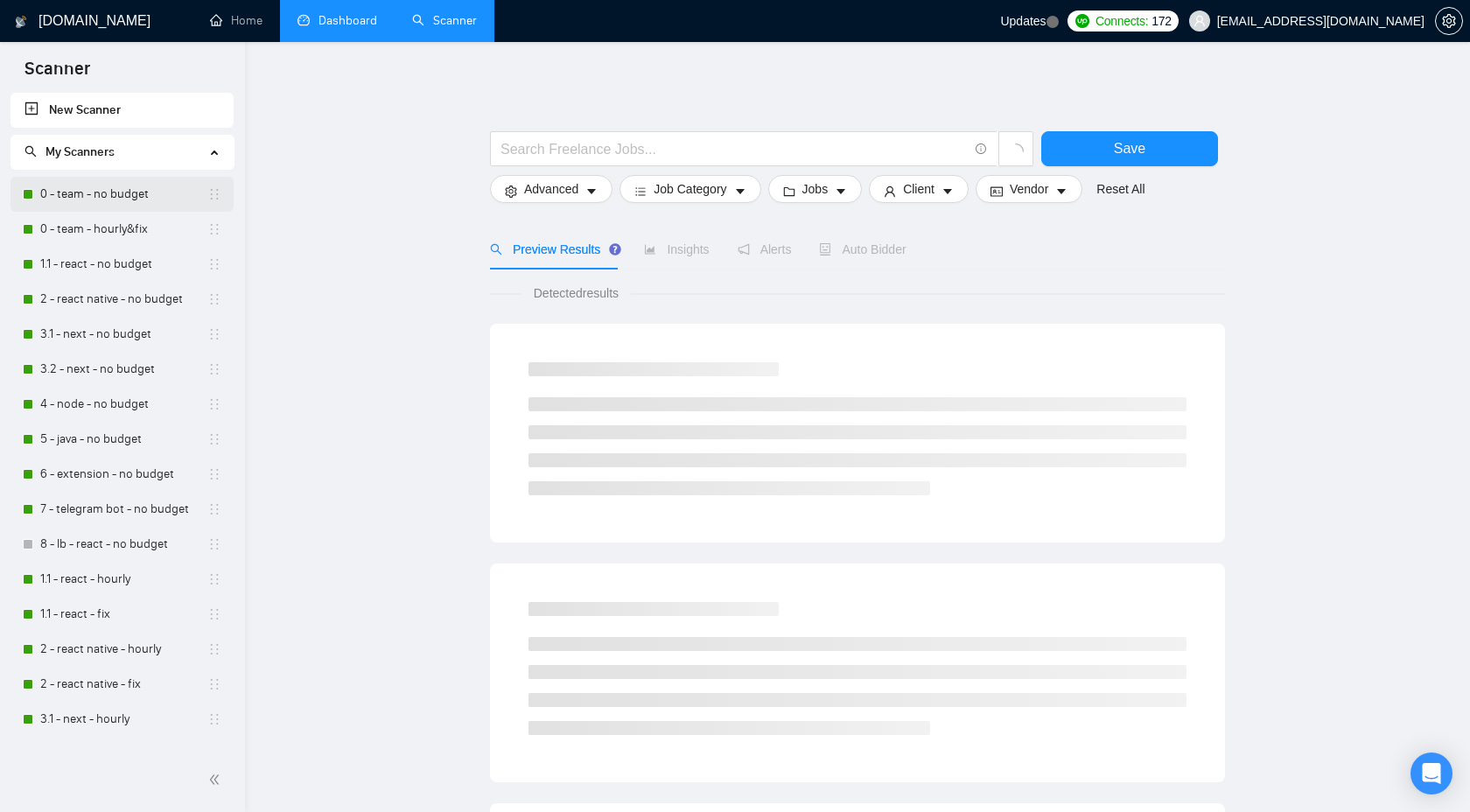 click on "0 - team - no budget" at bounding box center [123, 194] 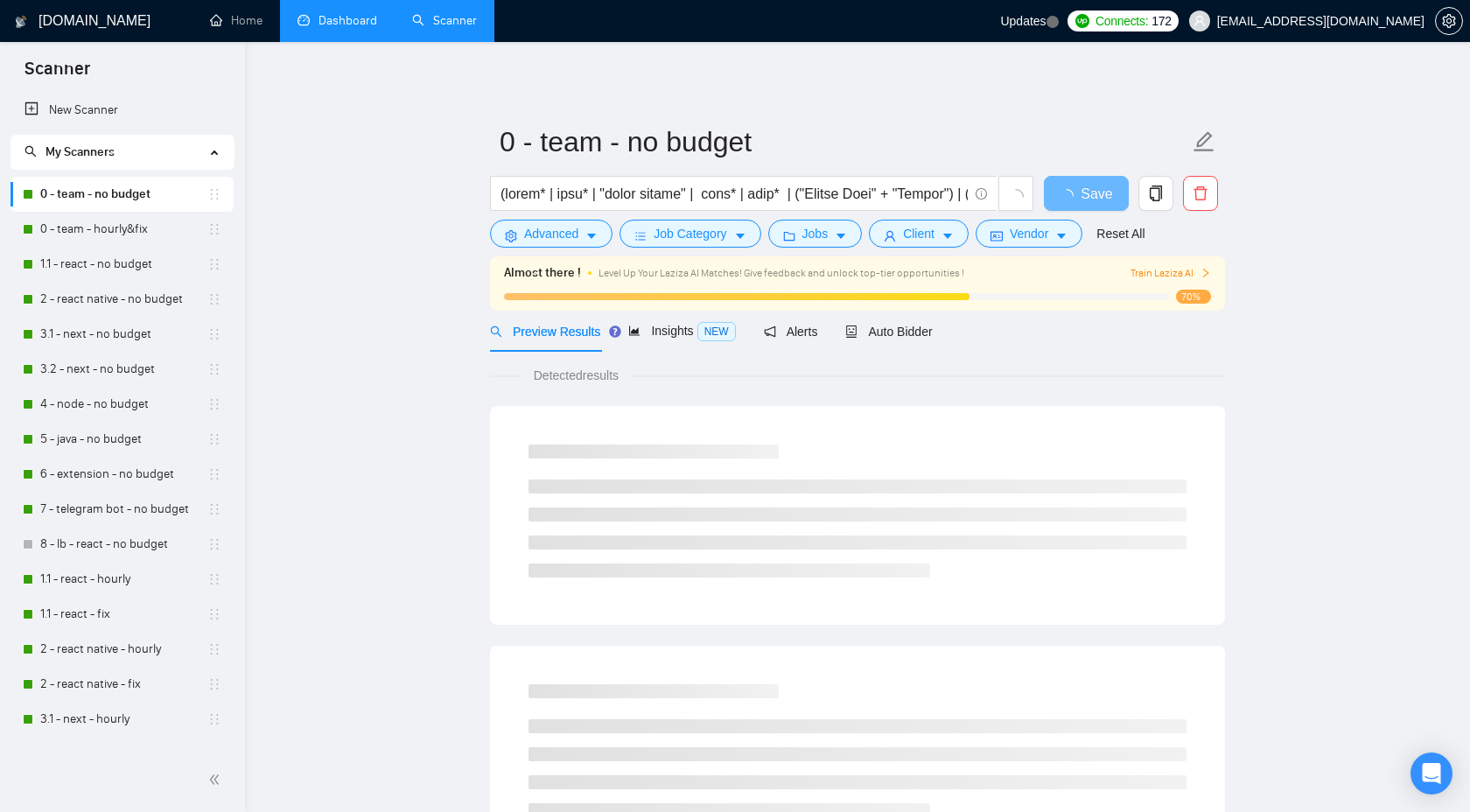 click on "Detected   results" at bounding box center [858, 968] 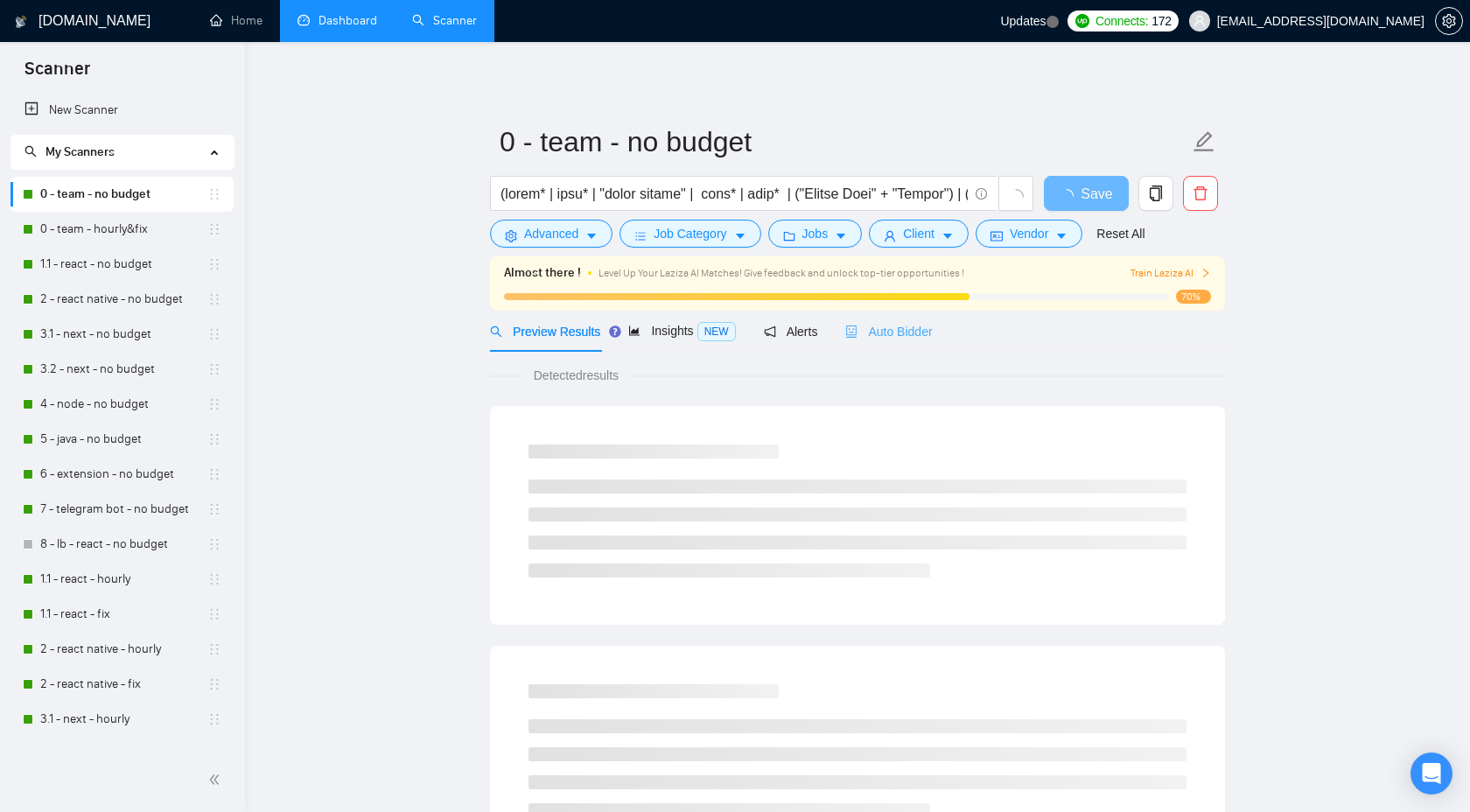 click on "Auto Bidder" at bounding box center [888, 331] 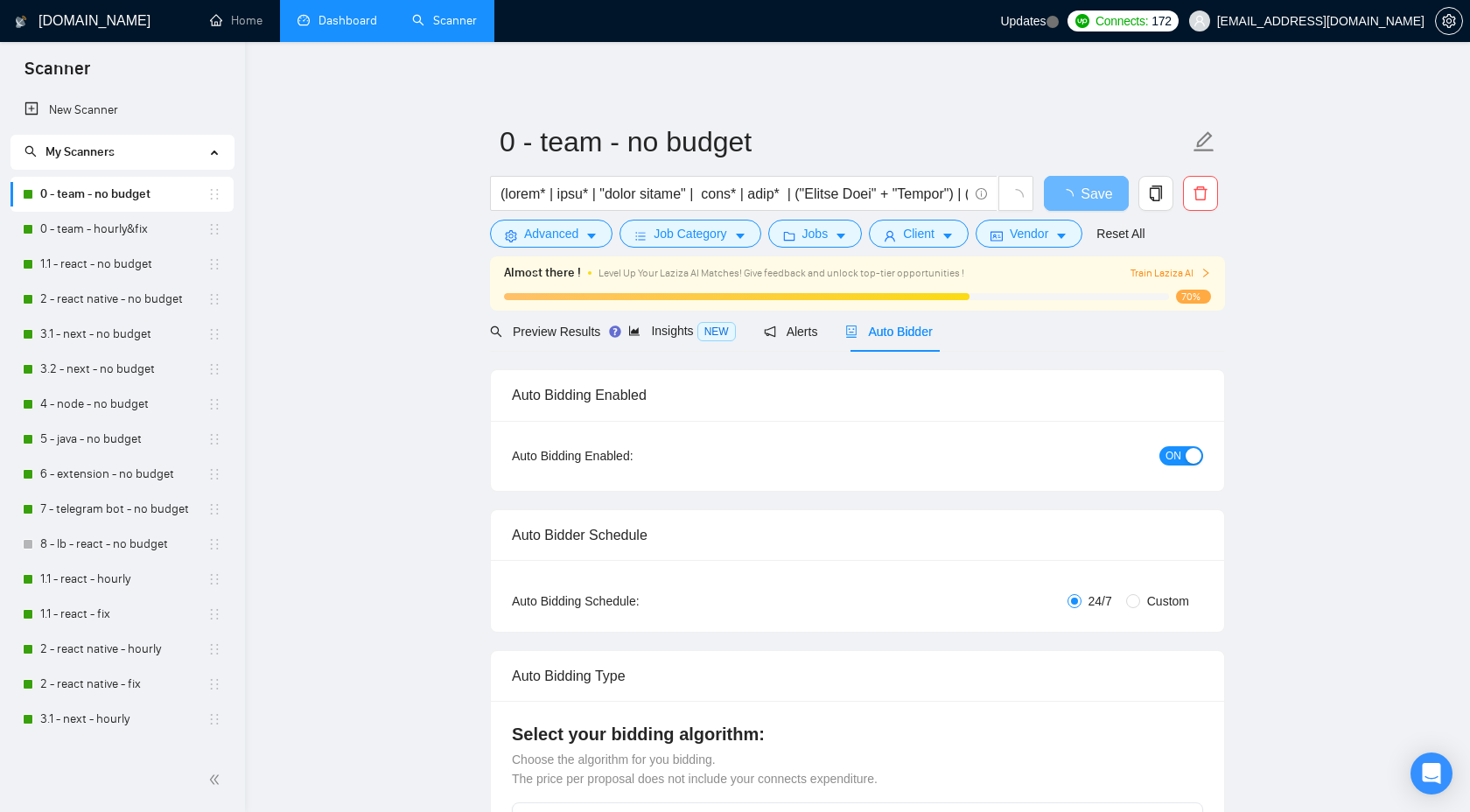 checkbox on "true" 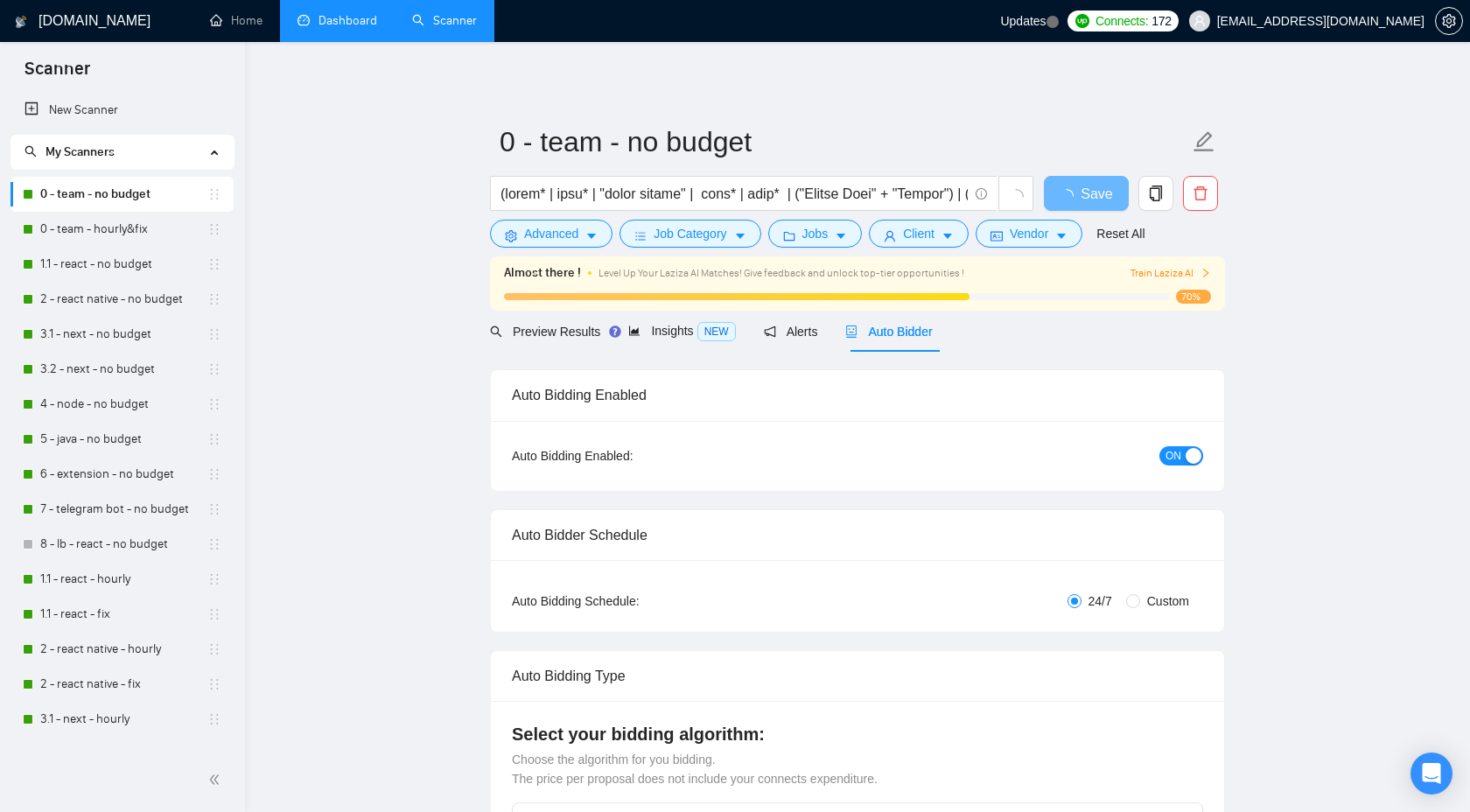 checkbox on "true" 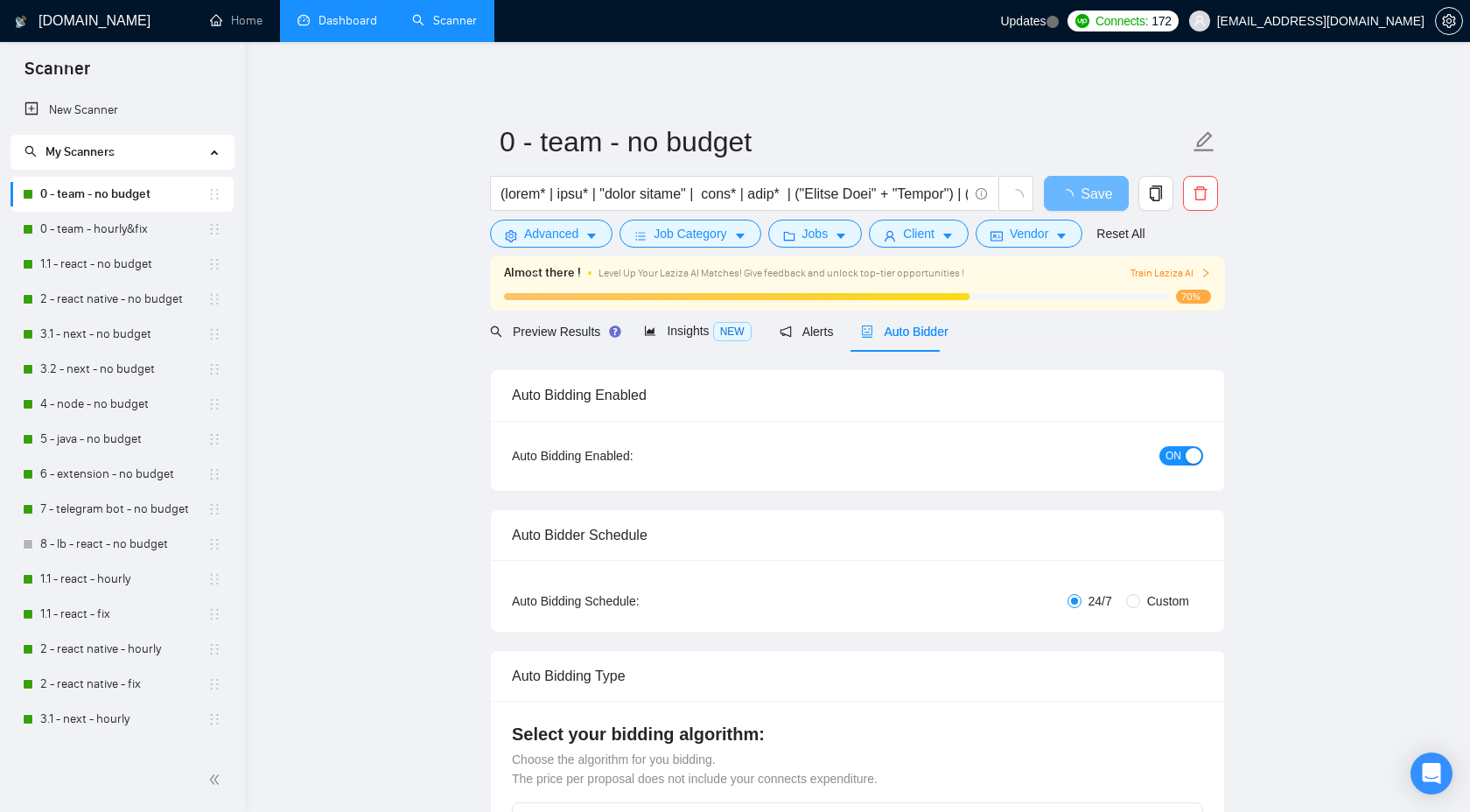type 